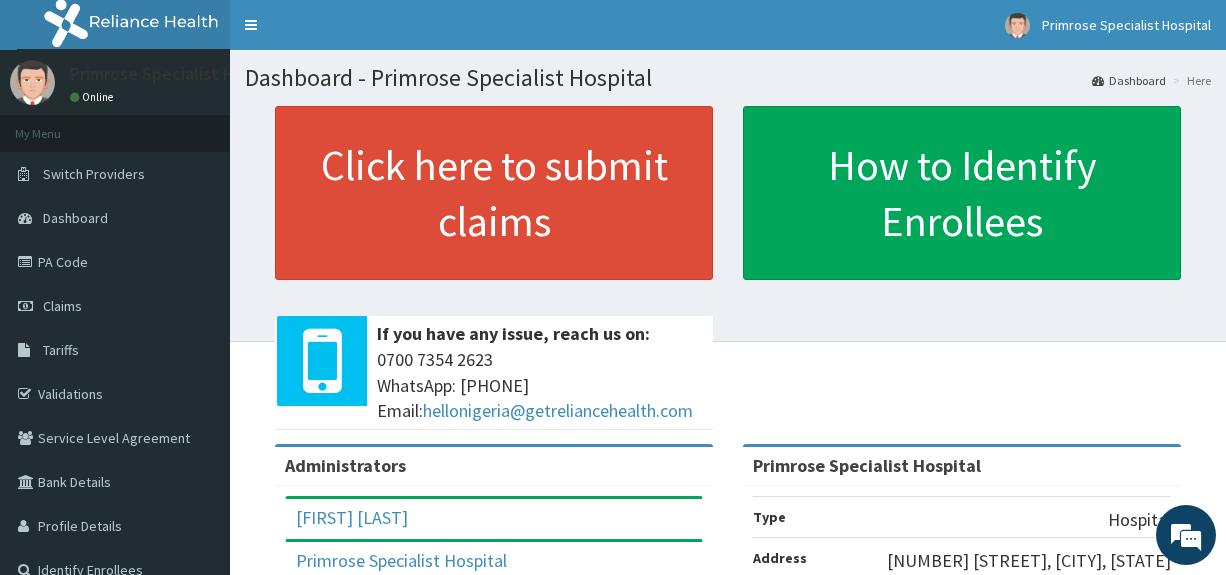scroll, scrollTop: 0, scrollLeft: 0, axis: both 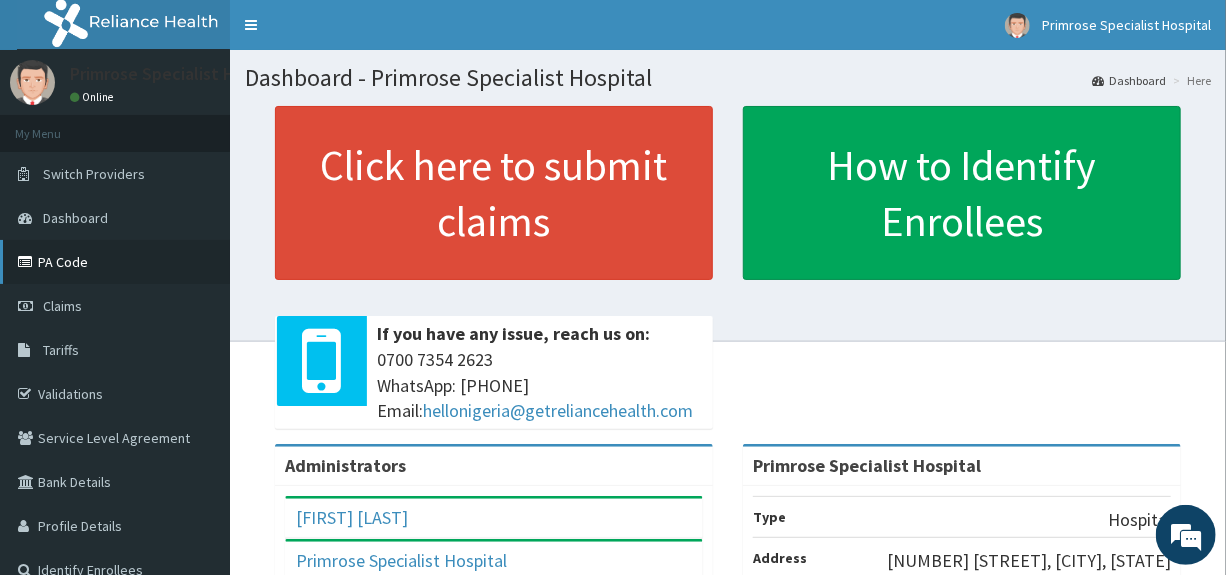 click on "PA Code" at bounding box center (115, 262) 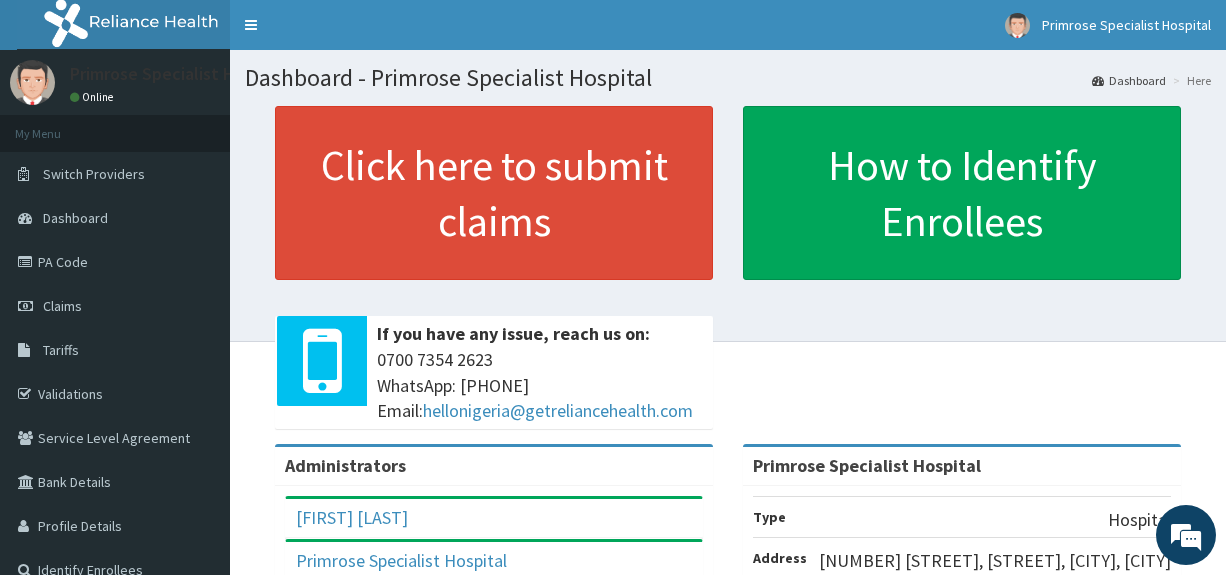 scroll, scrollTop: 0, scrollLeft: 0, axis: both 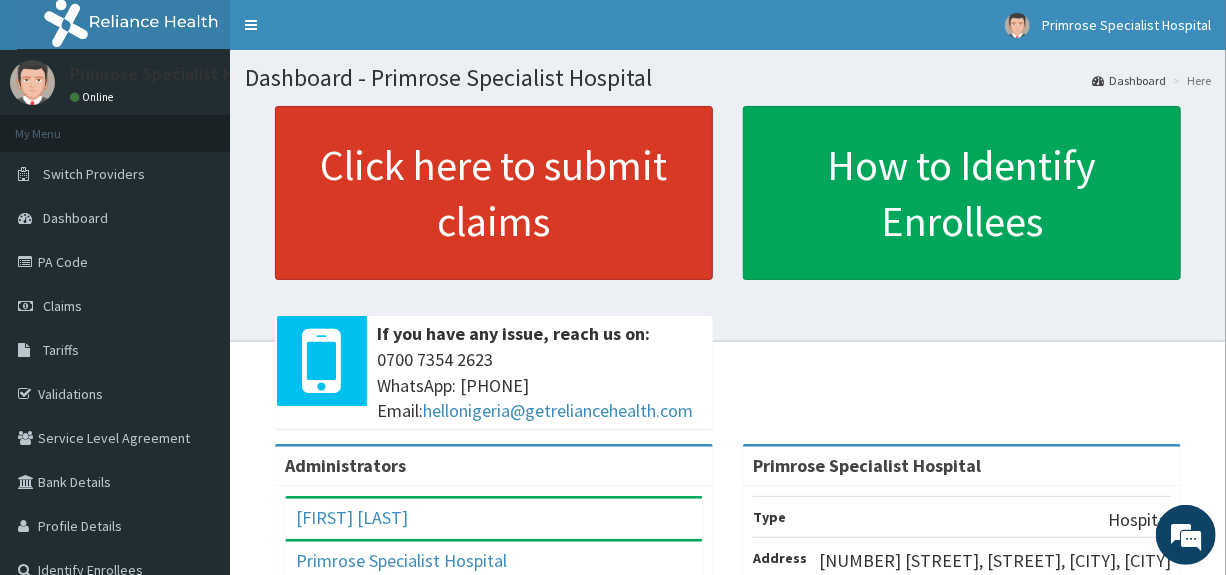 click on "Click here to submit claims" at bounding box center [494, 193] 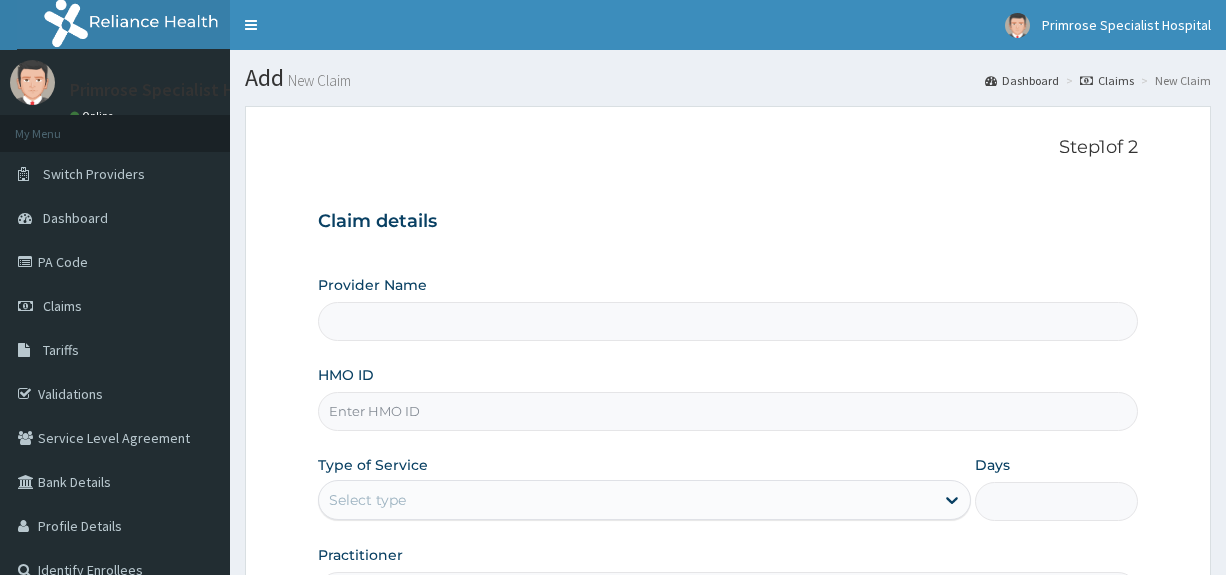 type on "Primrose Specialist Hospital" 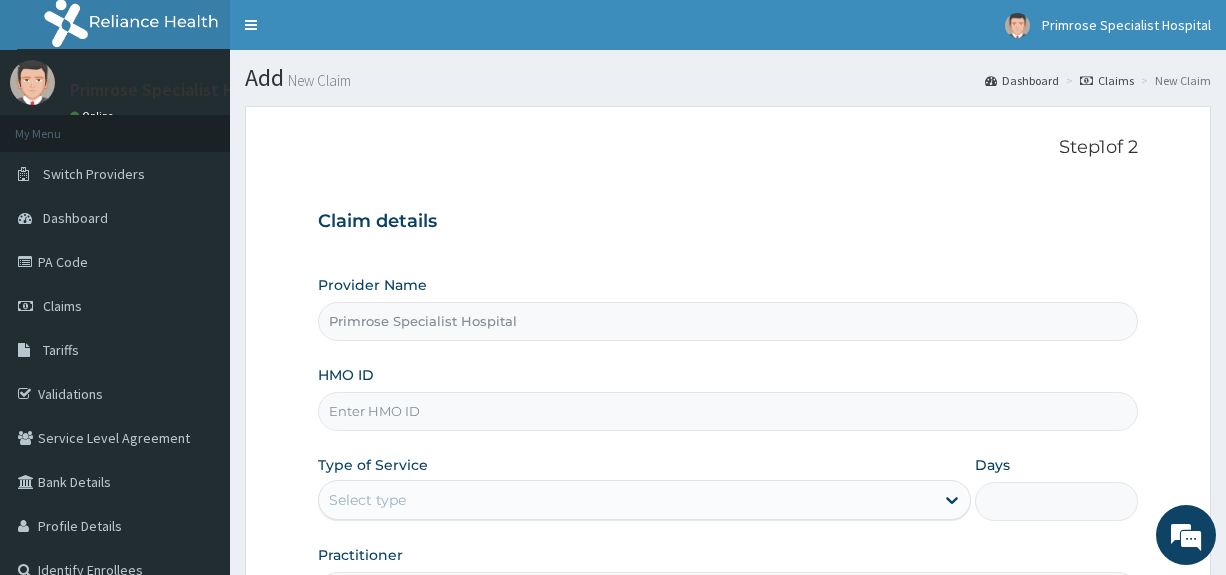 scroll, scrollTop: 0, scrollLeft: 0, axis: both 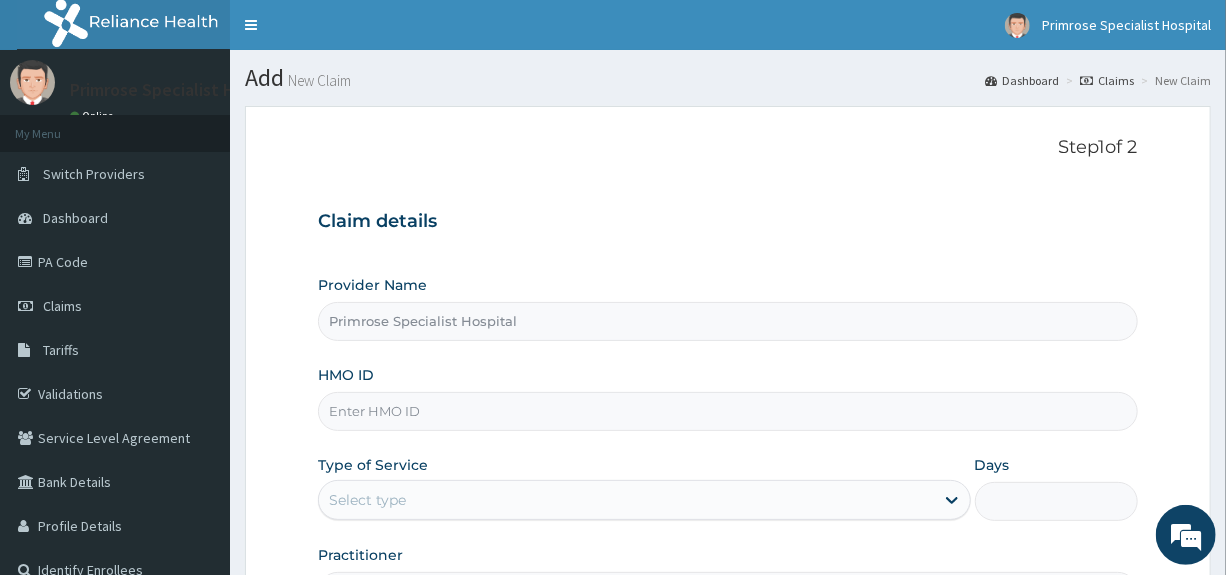 click on "HMO ID" at bounding box center [727, 411] 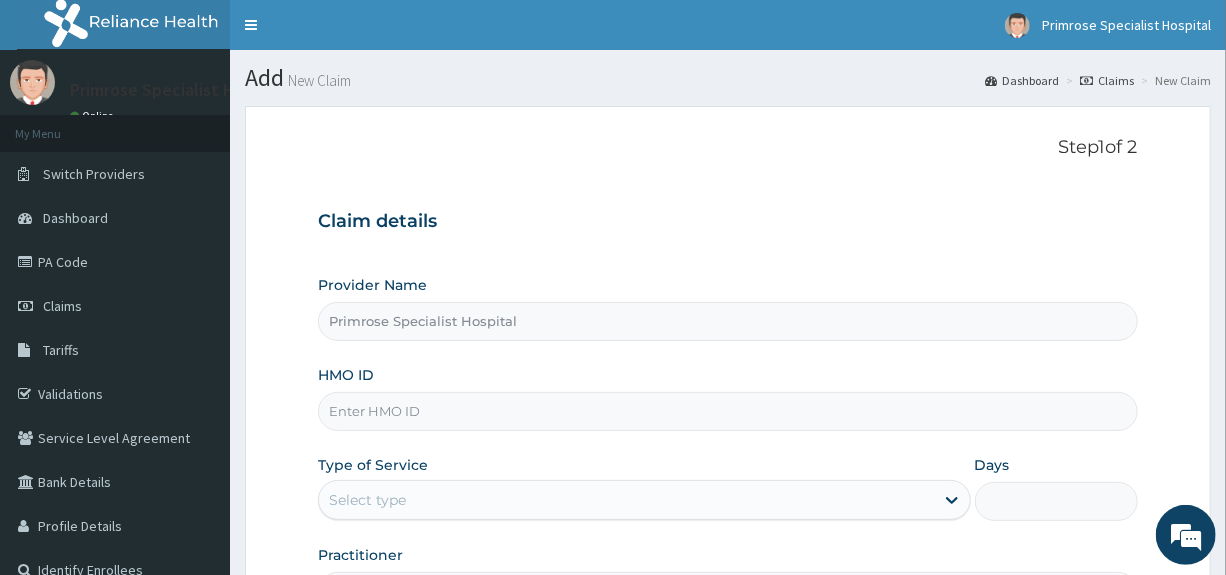 paste on "EIS/11520/A" 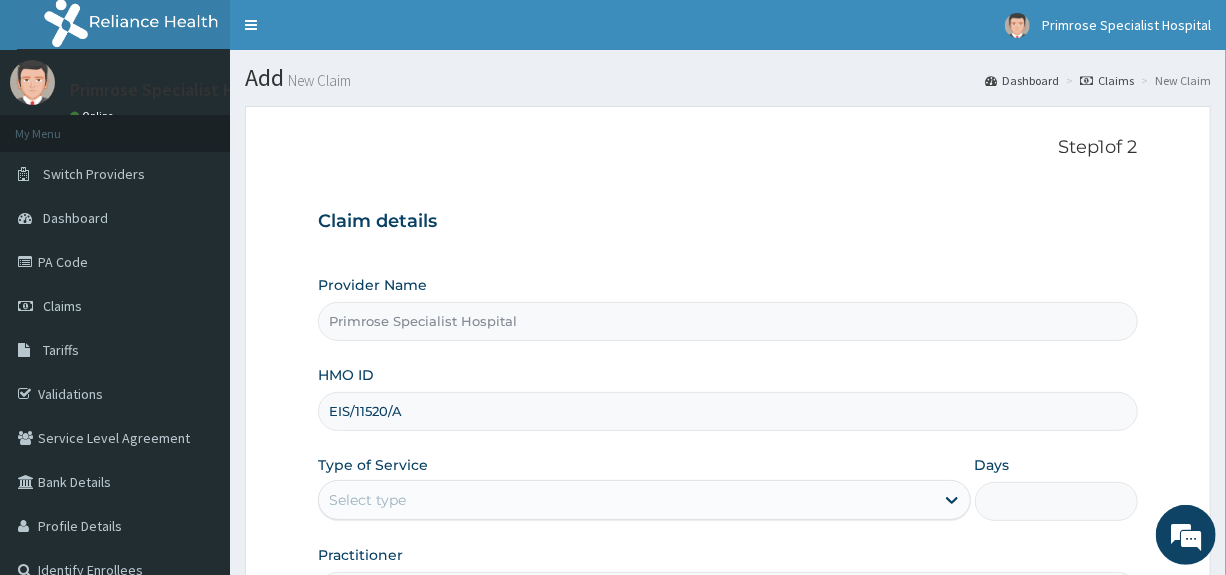 type on "EIS/11520/A" 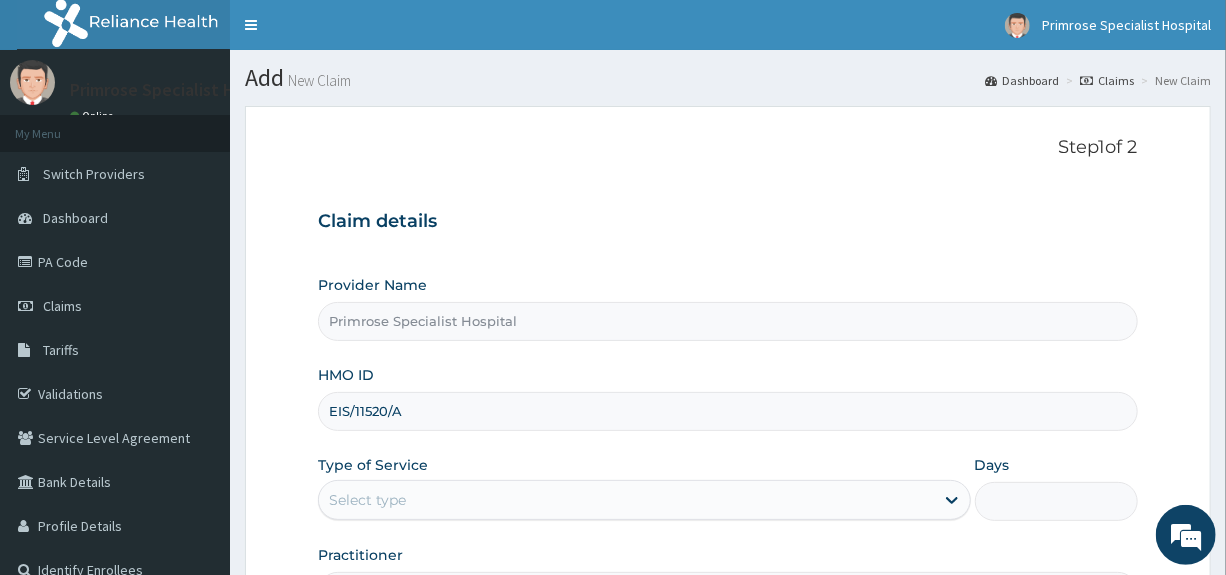 scroll, scrollTop: 100, scrollLeft: 0, axis: vertical 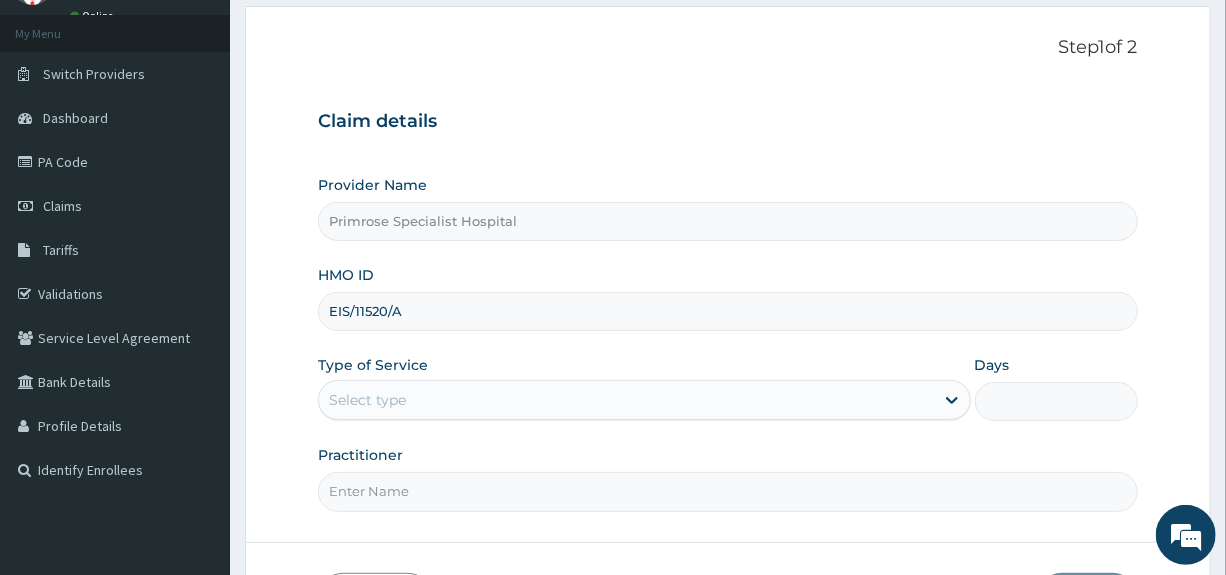 click on "Select type" at bounding box center (367, 400) 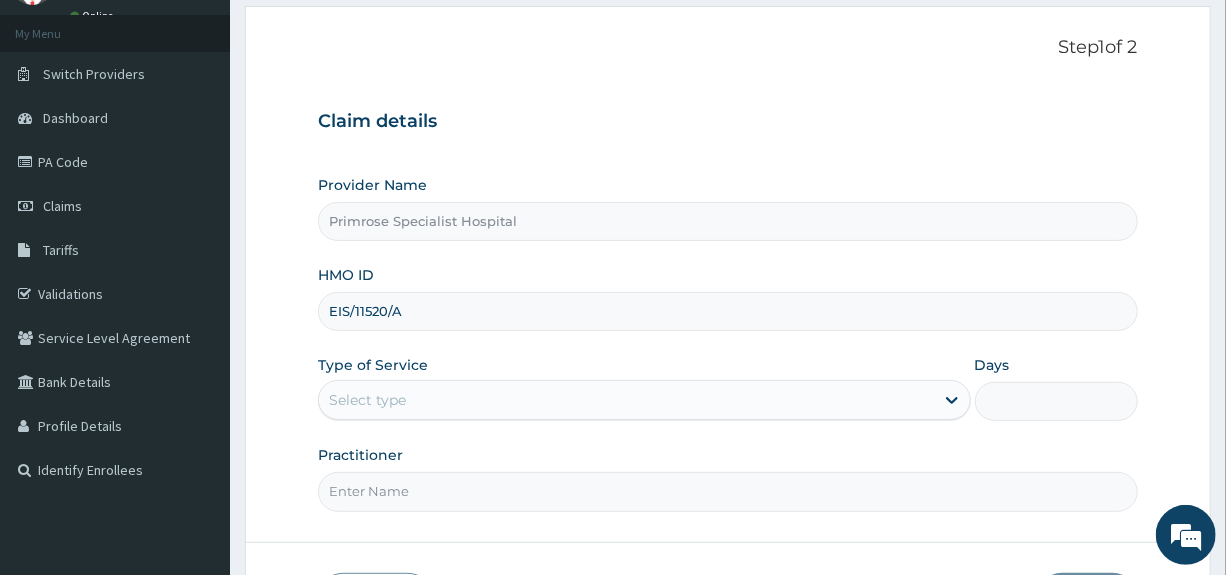 click on "Select type" at bounding box center (626, 400) 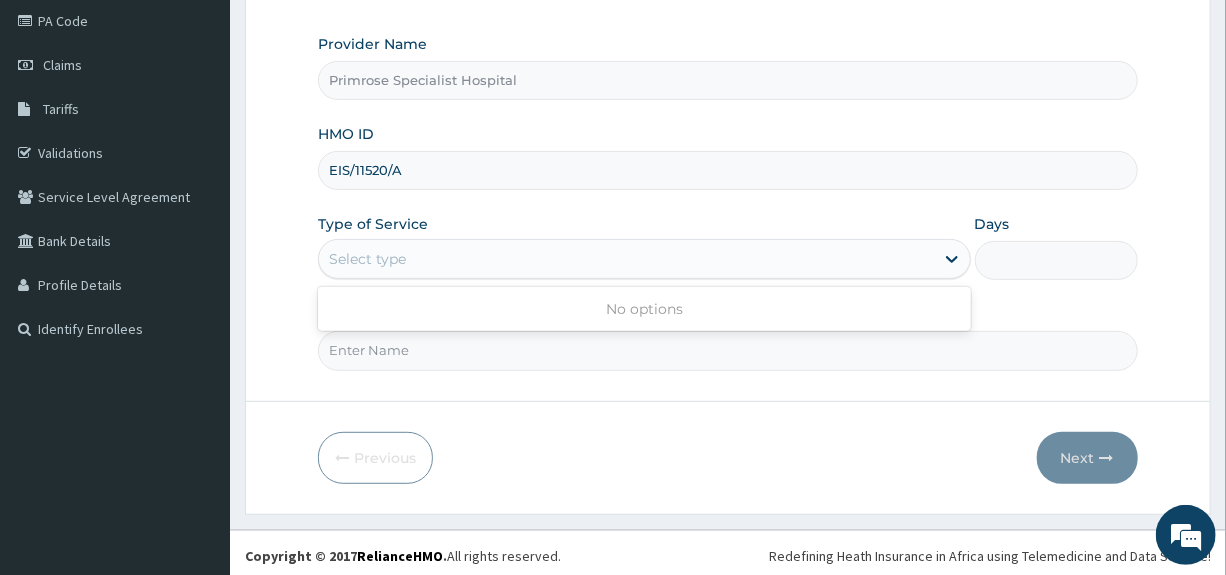 scroll, scrollTop: 244, scrollLeft: 0, axis: vertical 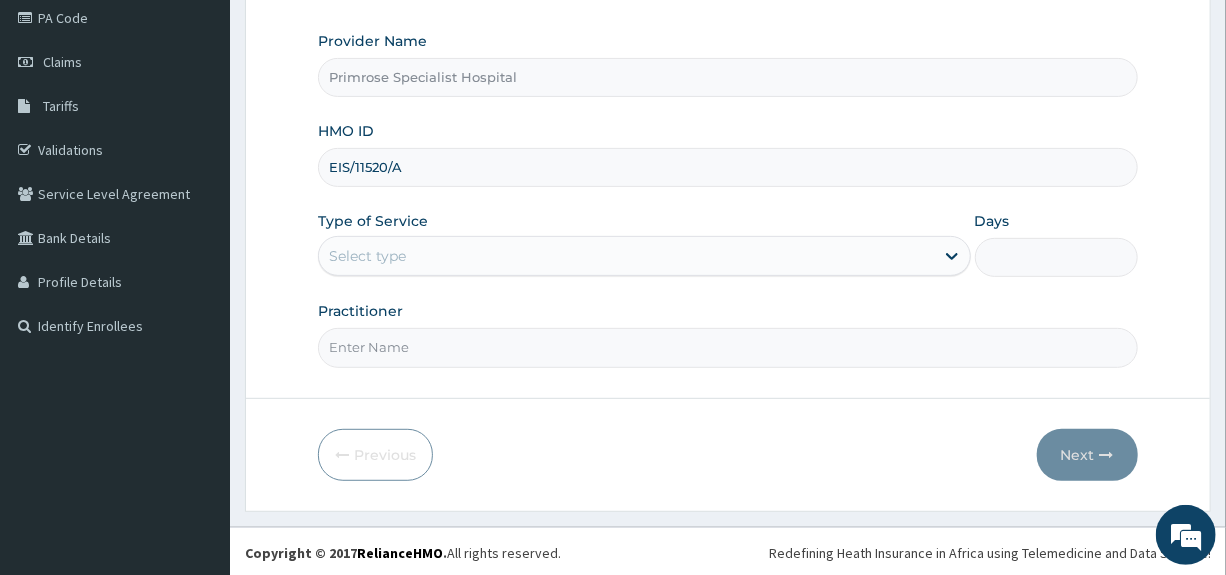 click on "Practitioner" at bounding box center [727, 347] 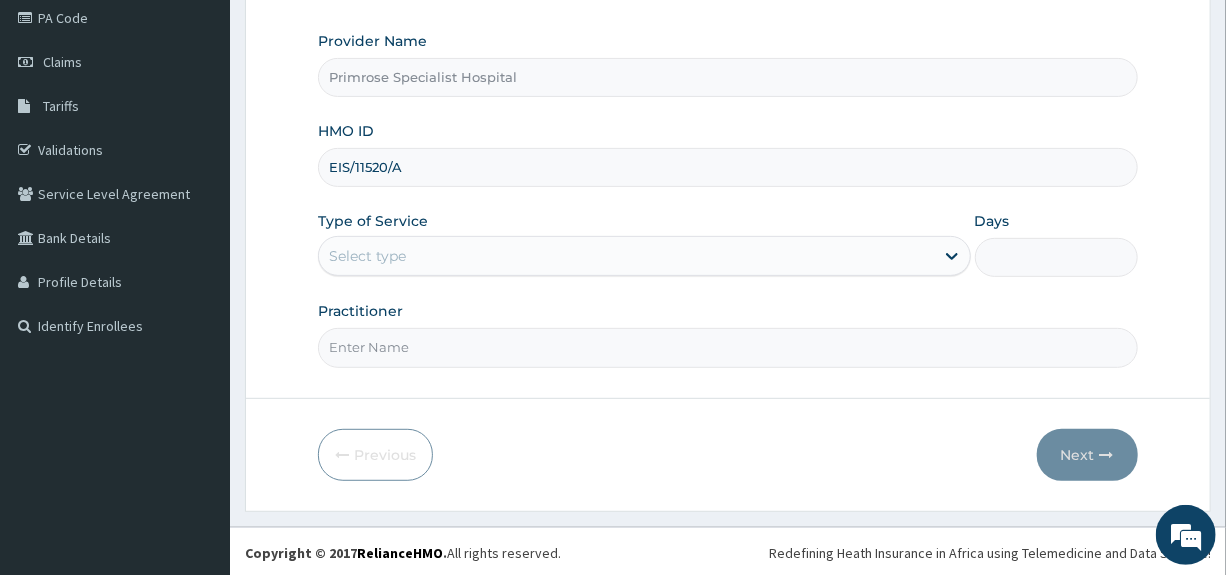 type on "DR. IFE" 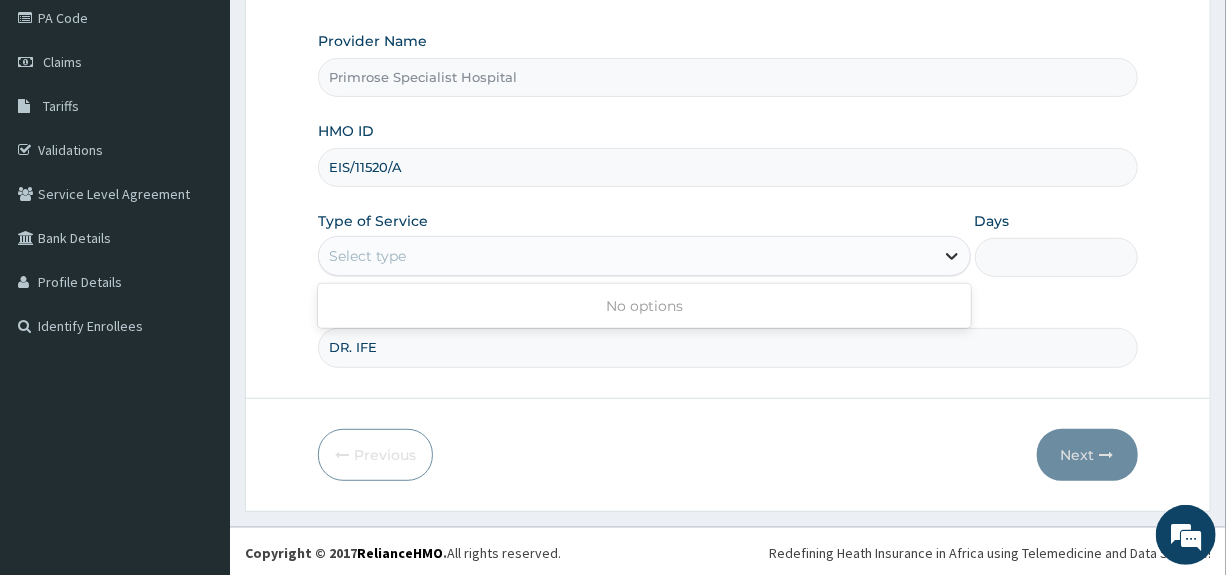 click 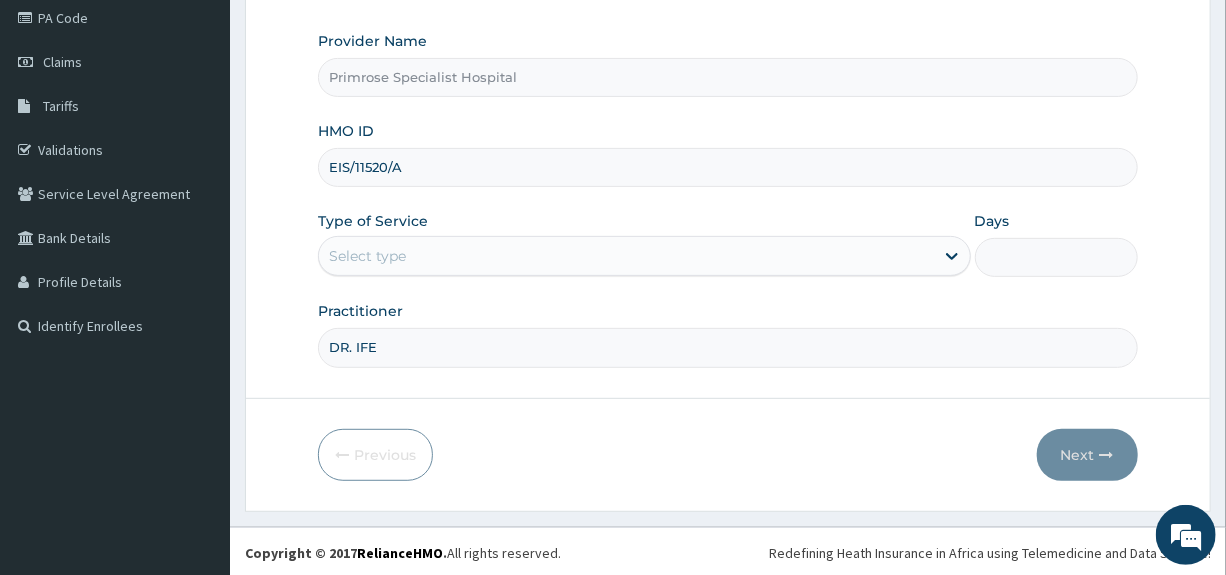 click on "Days" at bounding box center (1056, 257) 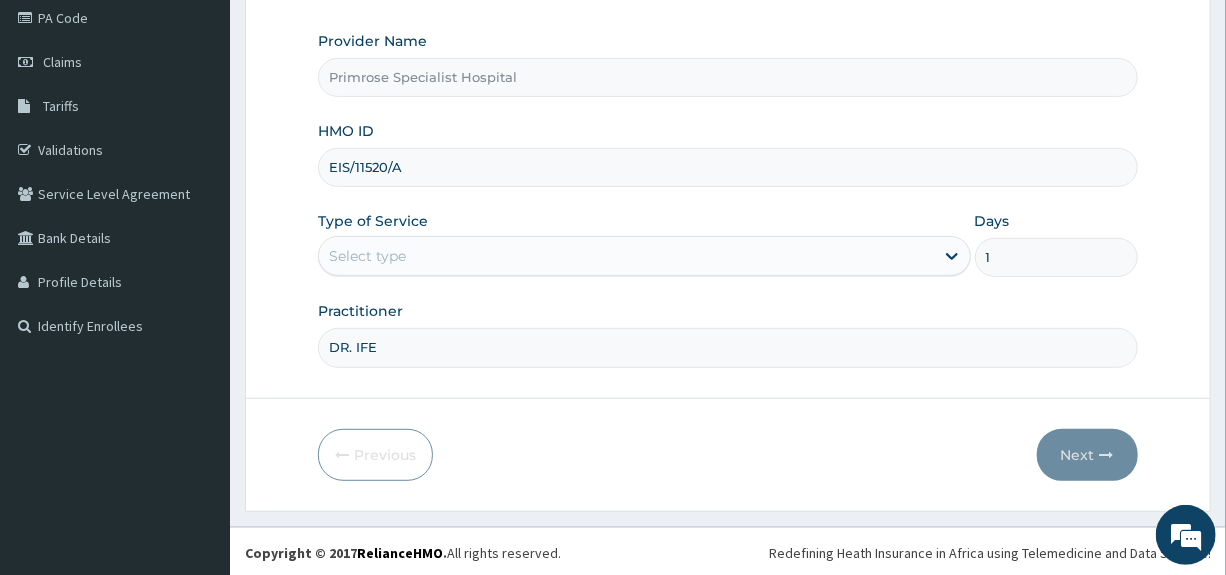 type on "1" 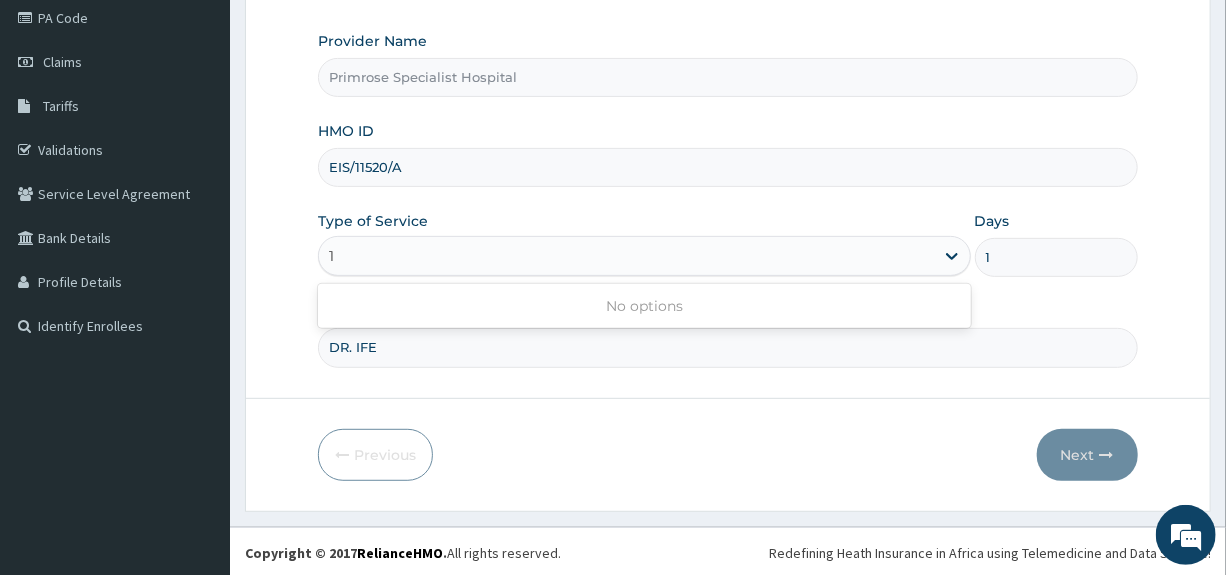 type on "1" 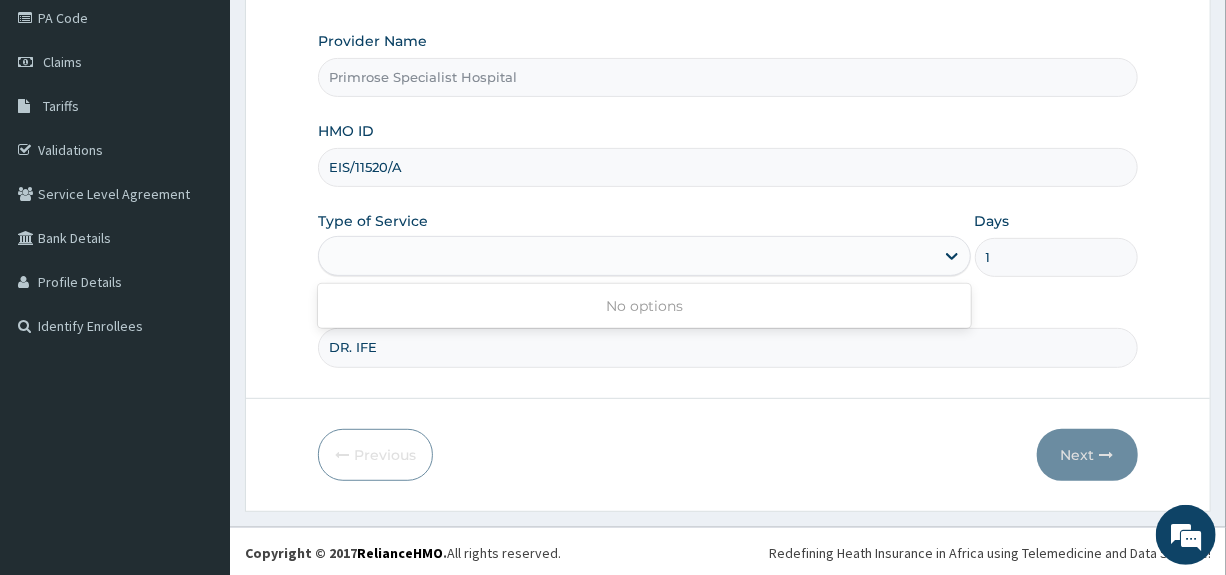 click at bounding box center [728, 398] 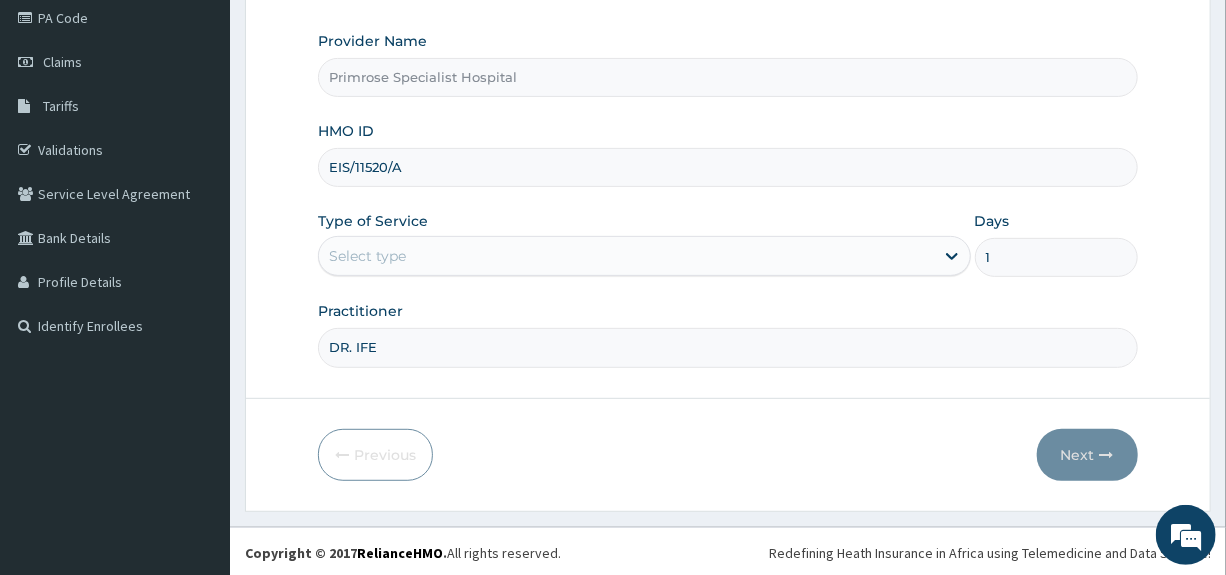 drag, startPoint x: 430, startPoint y: 167, endPoint x: 277, endPoint y: 168, distance: 153.00327 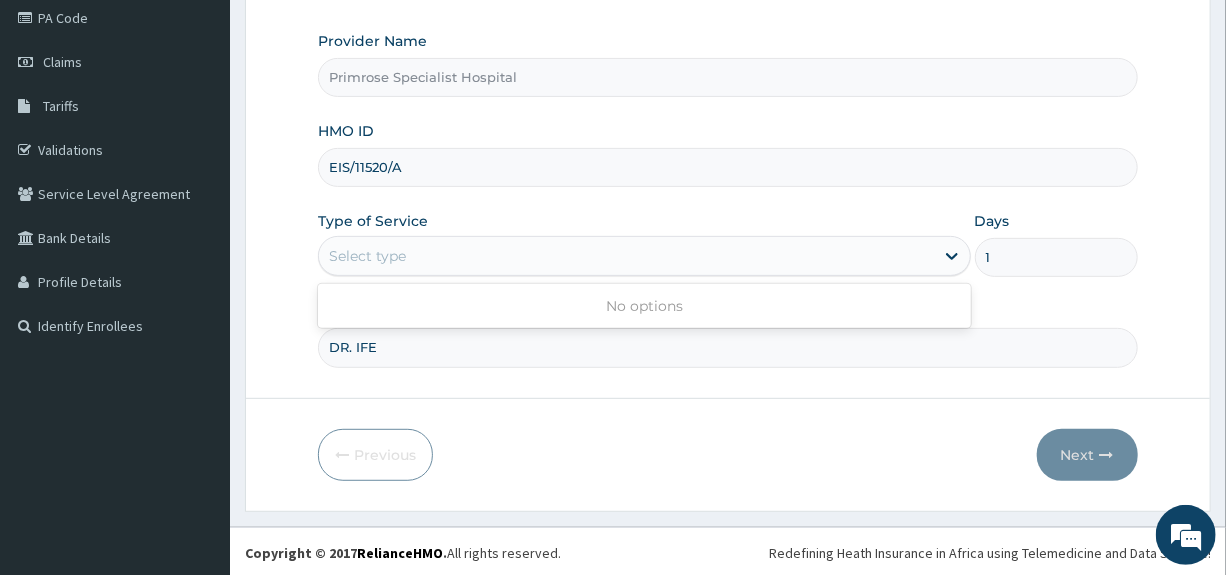 click on "Select type" at bounding box center (644, 256) 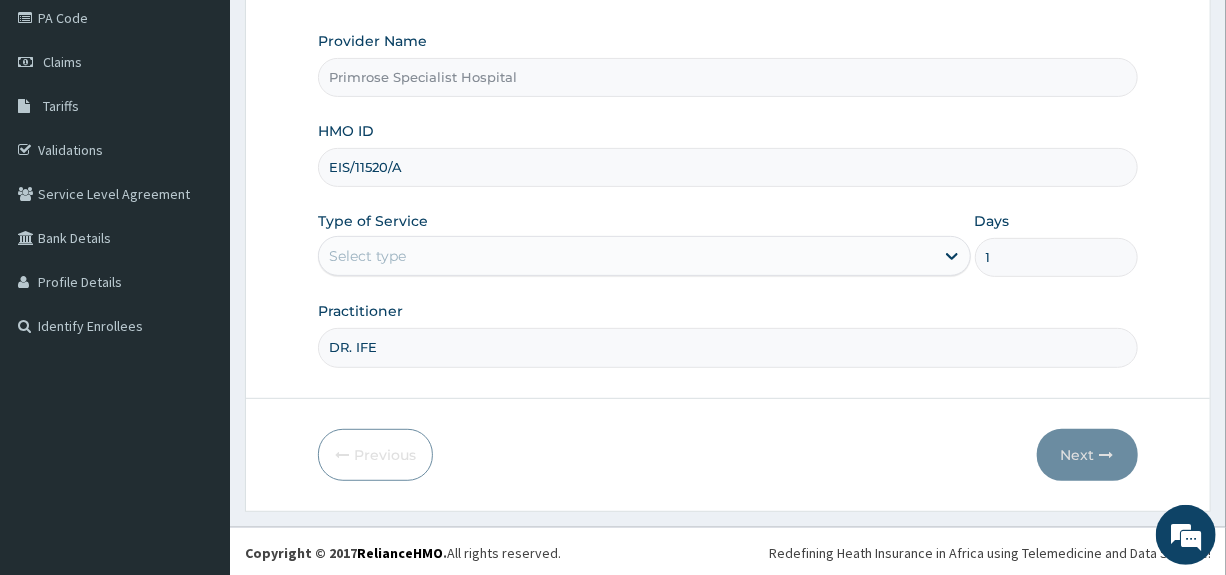 click on "Select type" at bounding box center (367, 256) 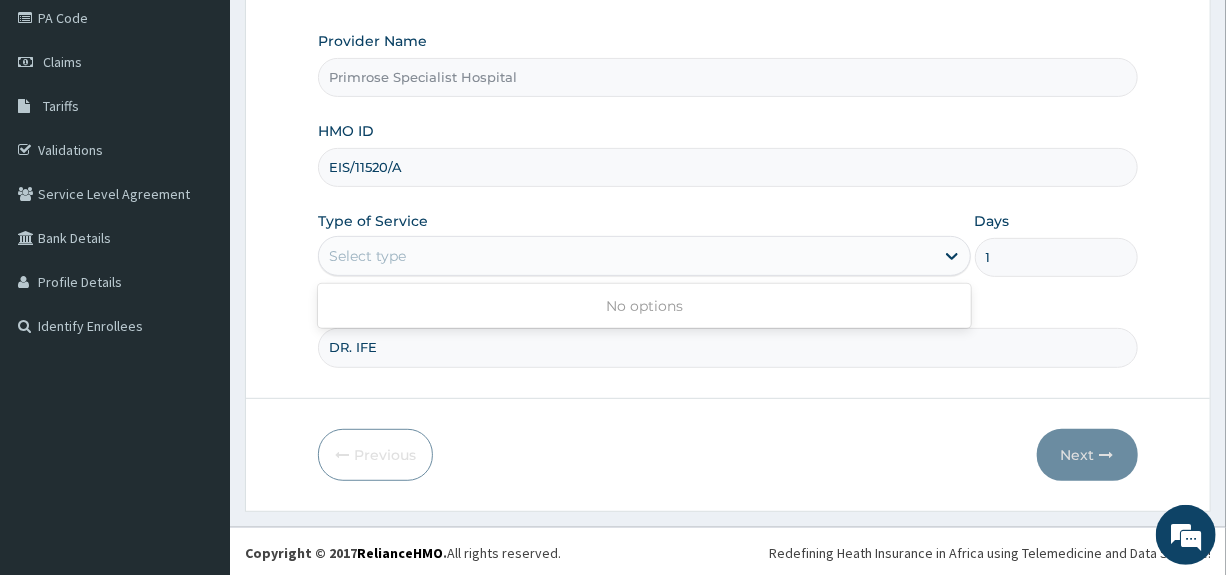 click on "Select type" at bounding box center (626, 256) 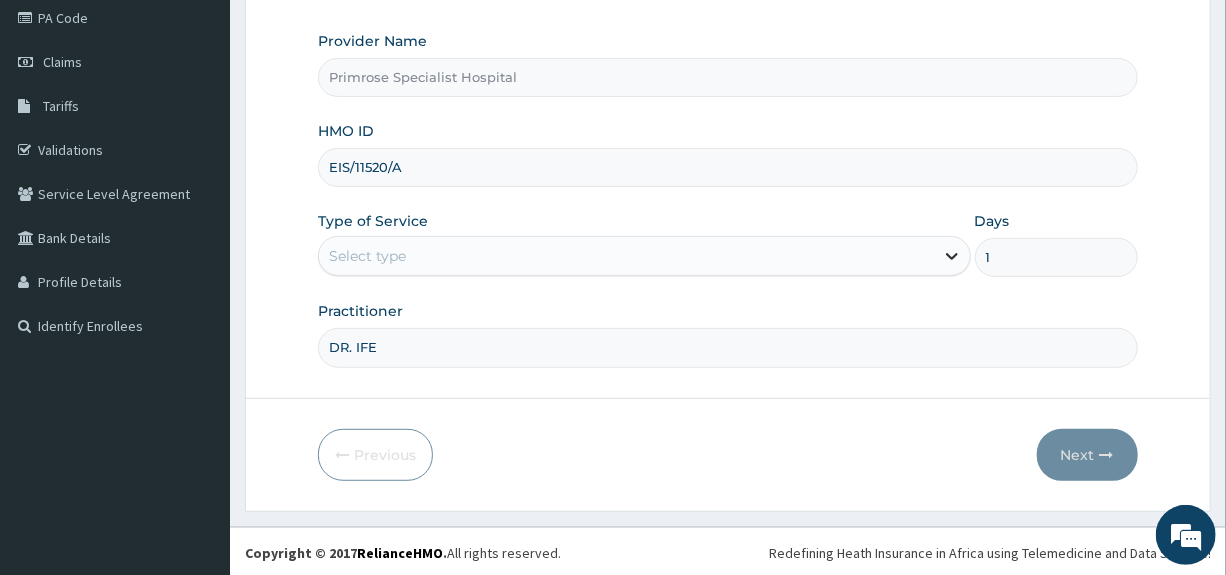 click 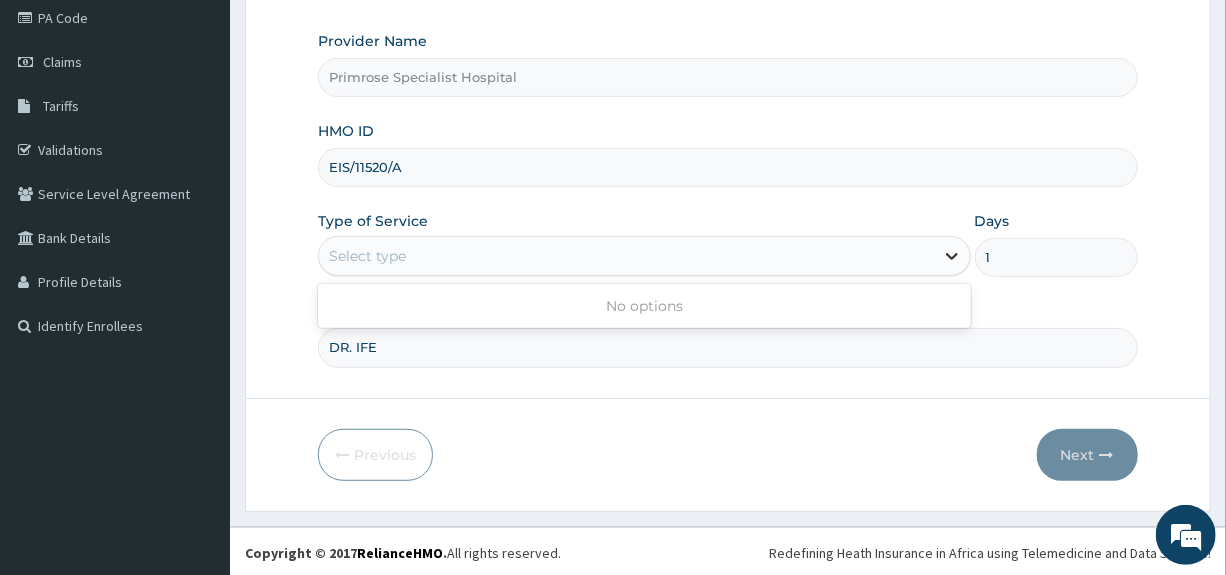 click 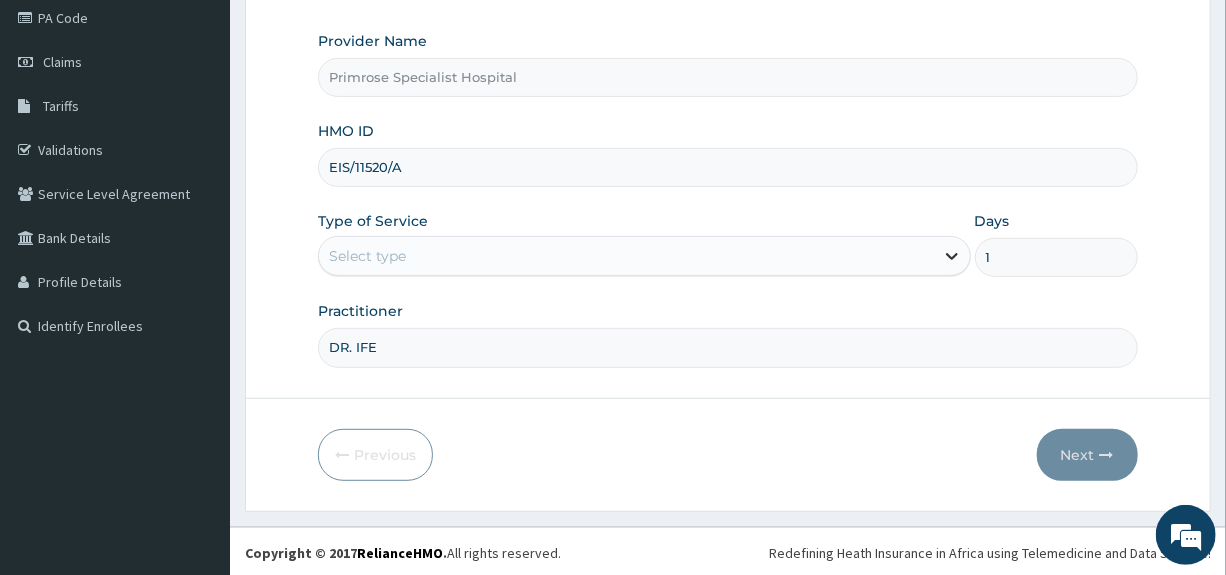 click 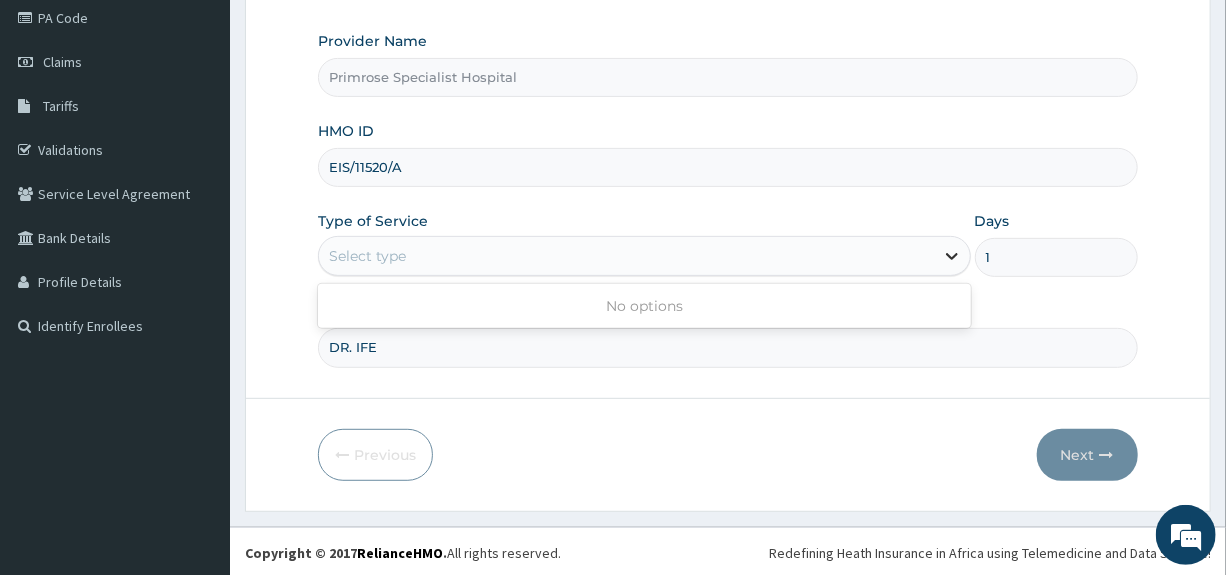 click 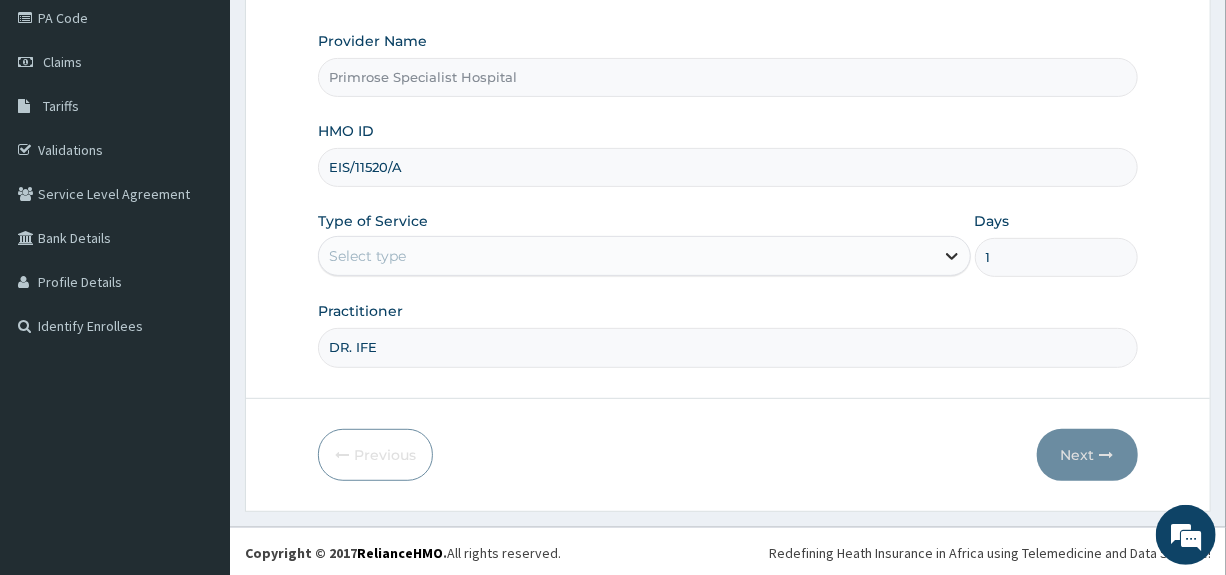 click 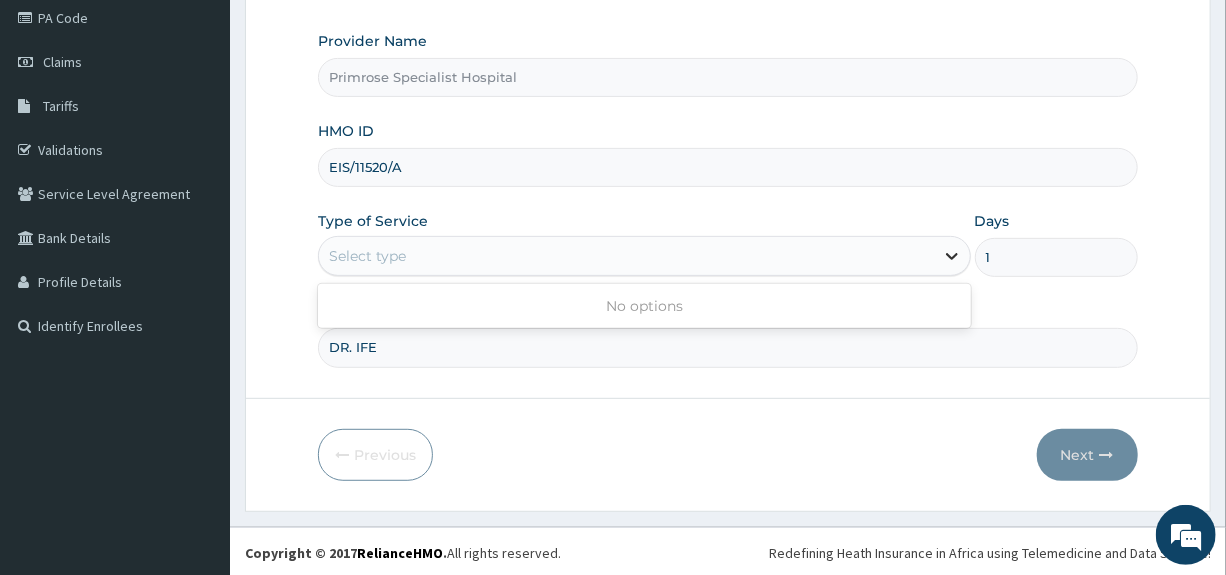 click 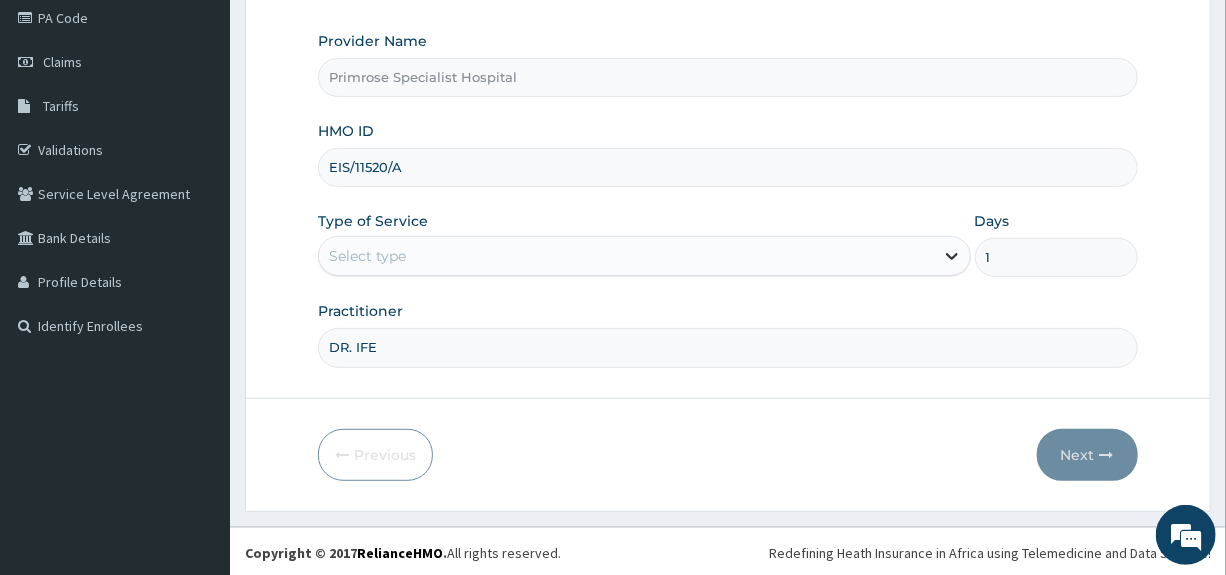 click 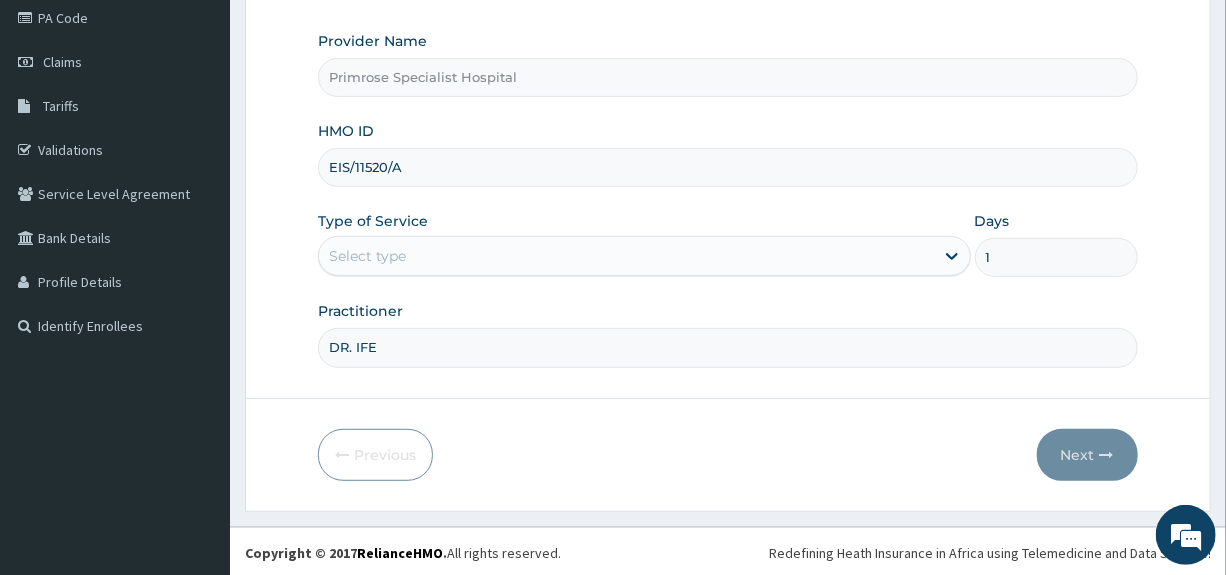 click on "Select type" at bounding box center [626, 256] 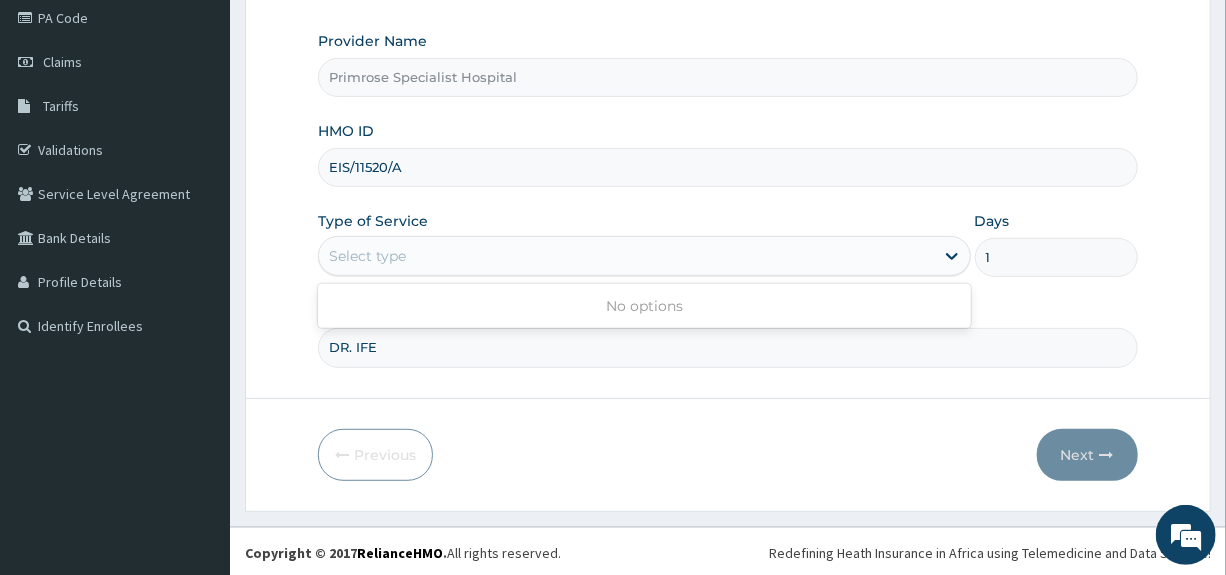 click on "Select type" at bounding box center [367, 256] 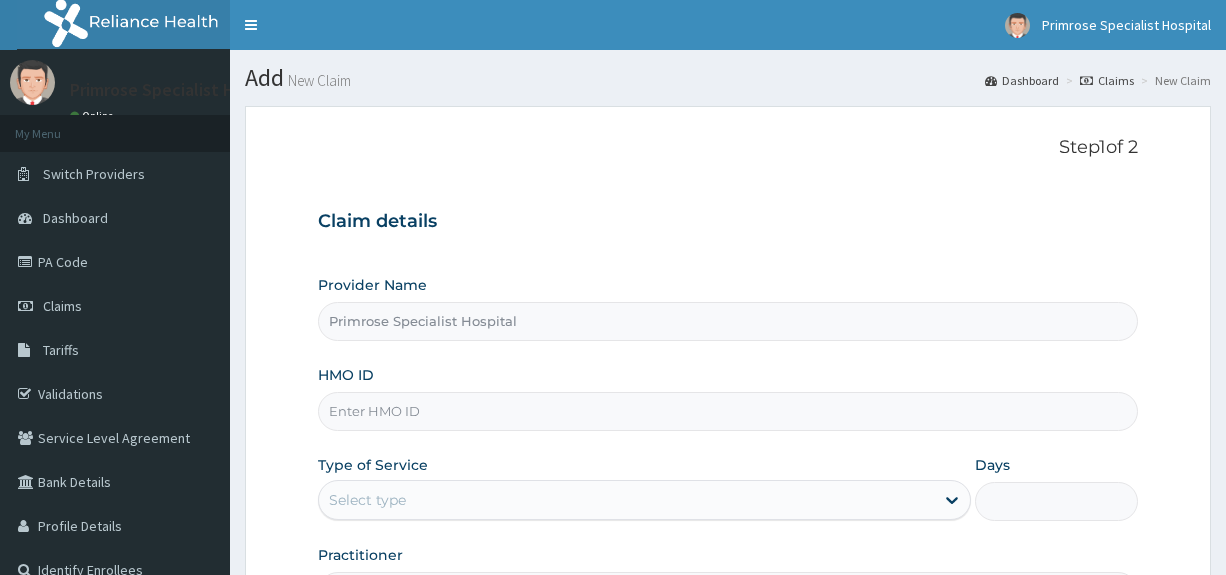 scroll, scrollTop: 0, scrollLeft: 0, axis: both 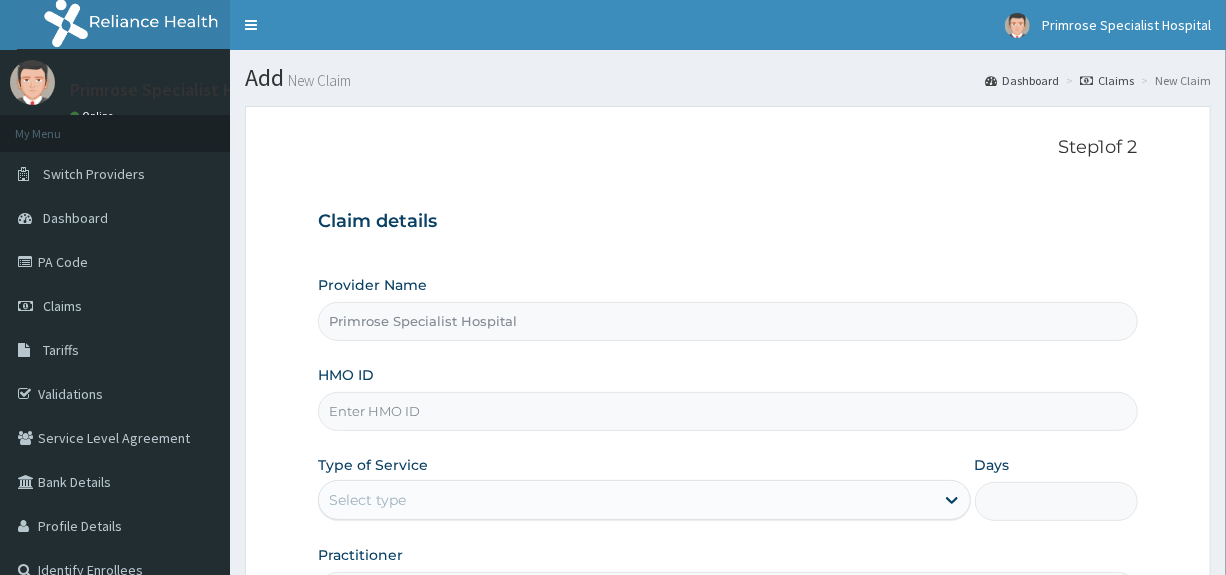 drag, startPoint x: 0, startPoint y: 0, endPoint x: 422, endPoint y: 417, distance: 593.27313 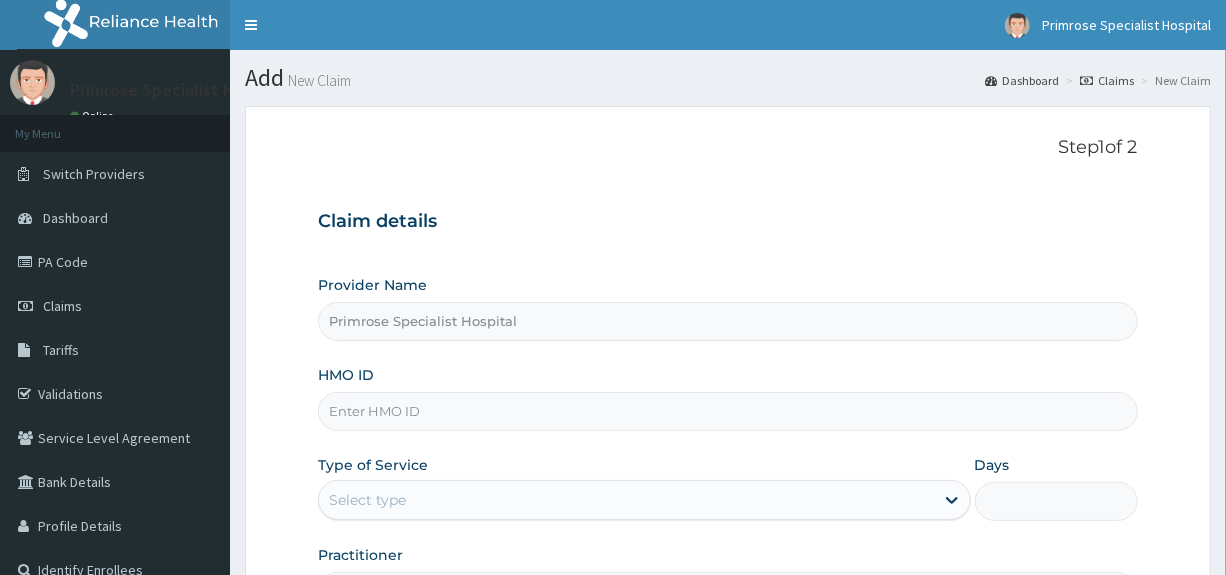 click on "HMO ID" at bounding box center [727, 411] 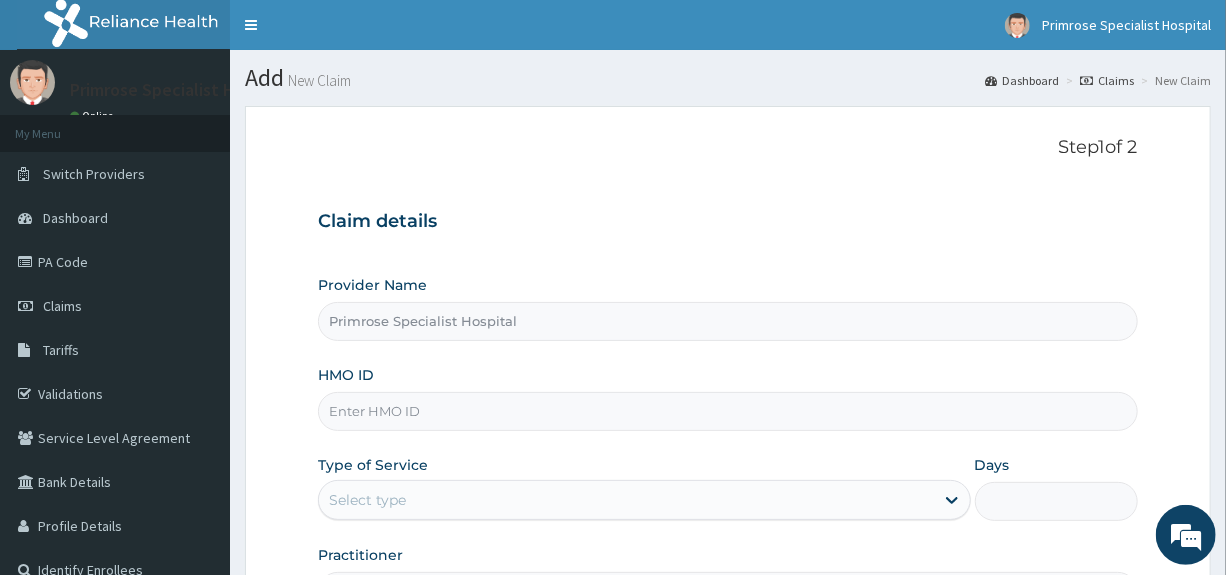 click on "HMO ID" at bounding box center [727, 411] 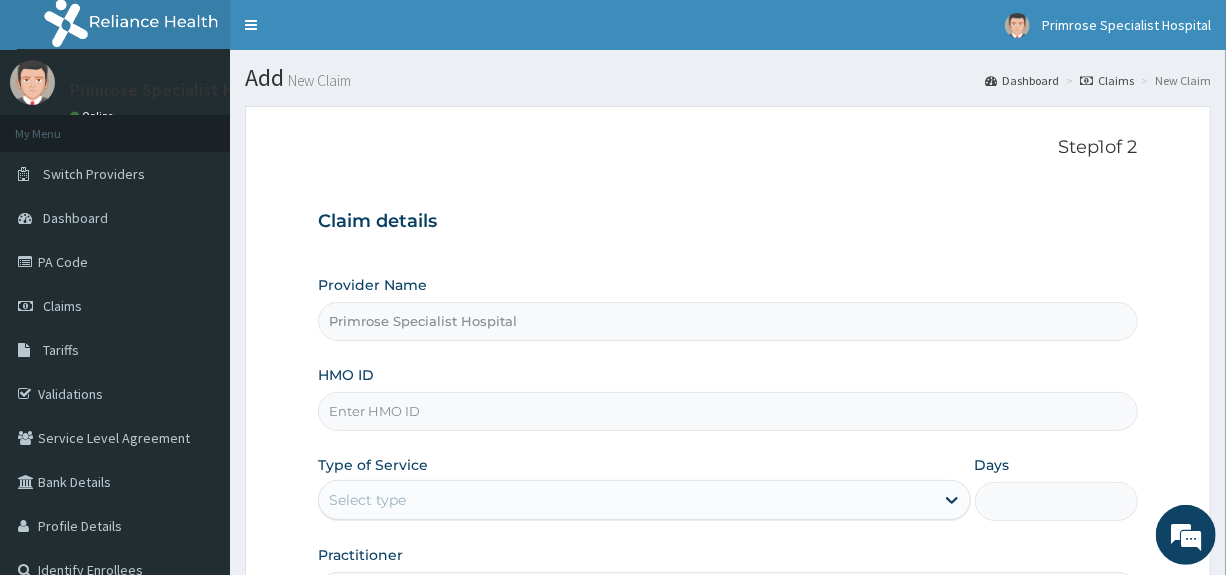 paste on "EIS/11520/A" 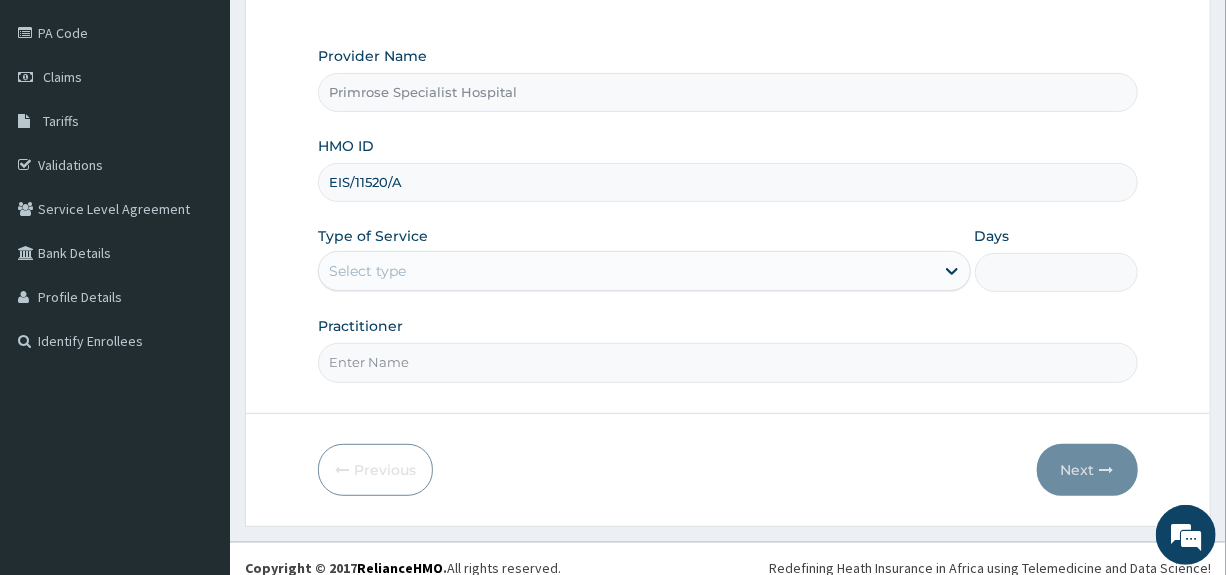 scroll, scrollTop: 244, scrollLeft: 0, axis: vertical 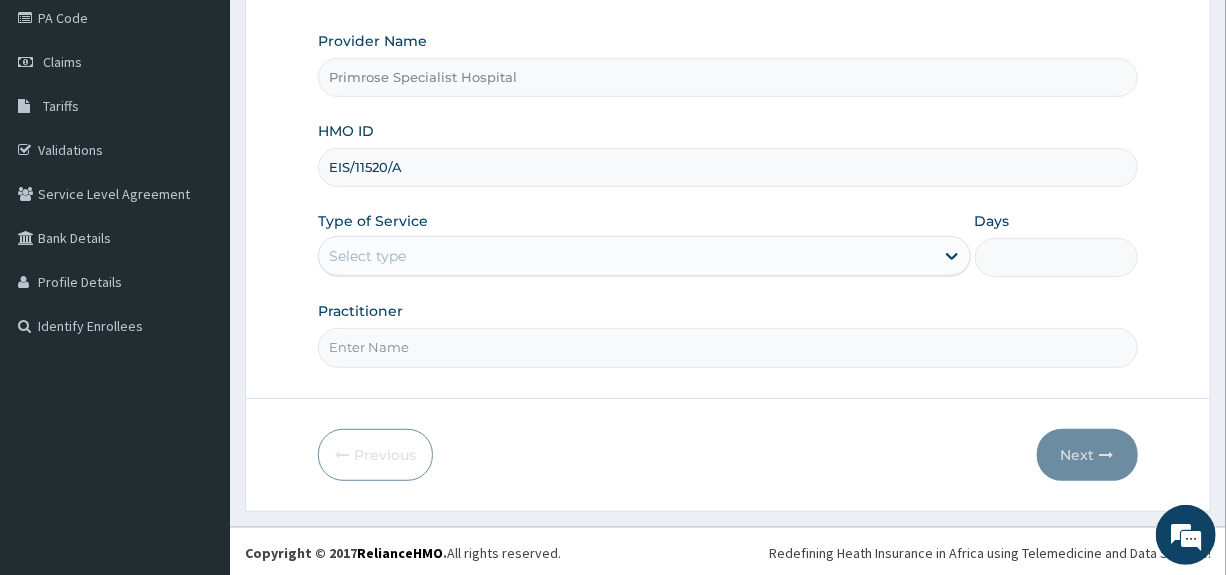 type on "EIS/11520/A" 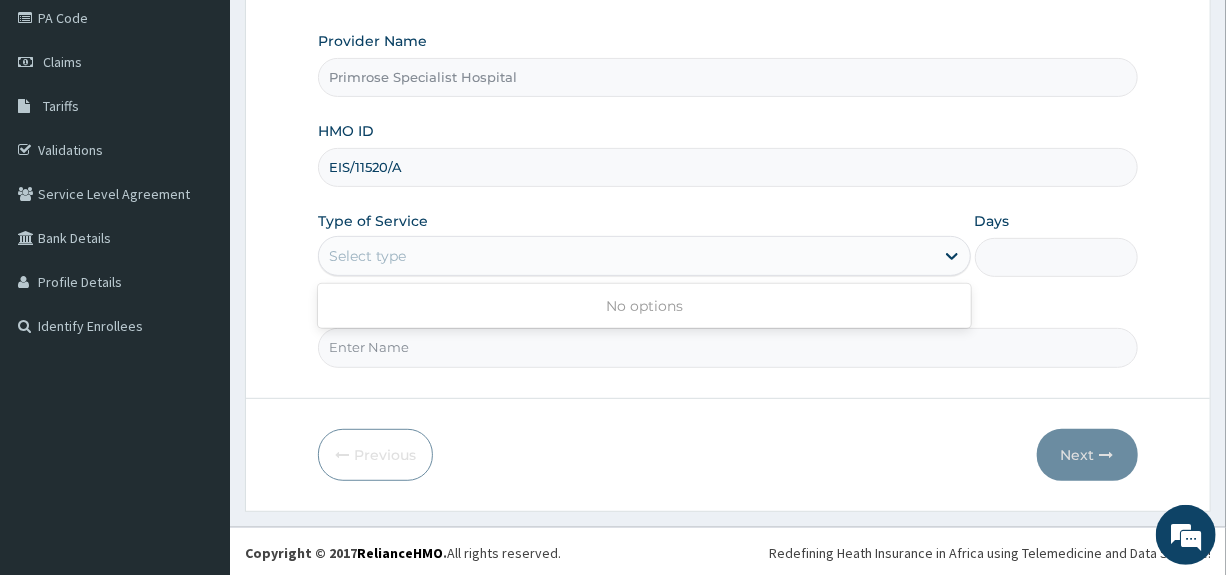 drag, startPoint x: 384, startPoint y: 253, endPoint x: 384, endPoint y: 283, distance: 30 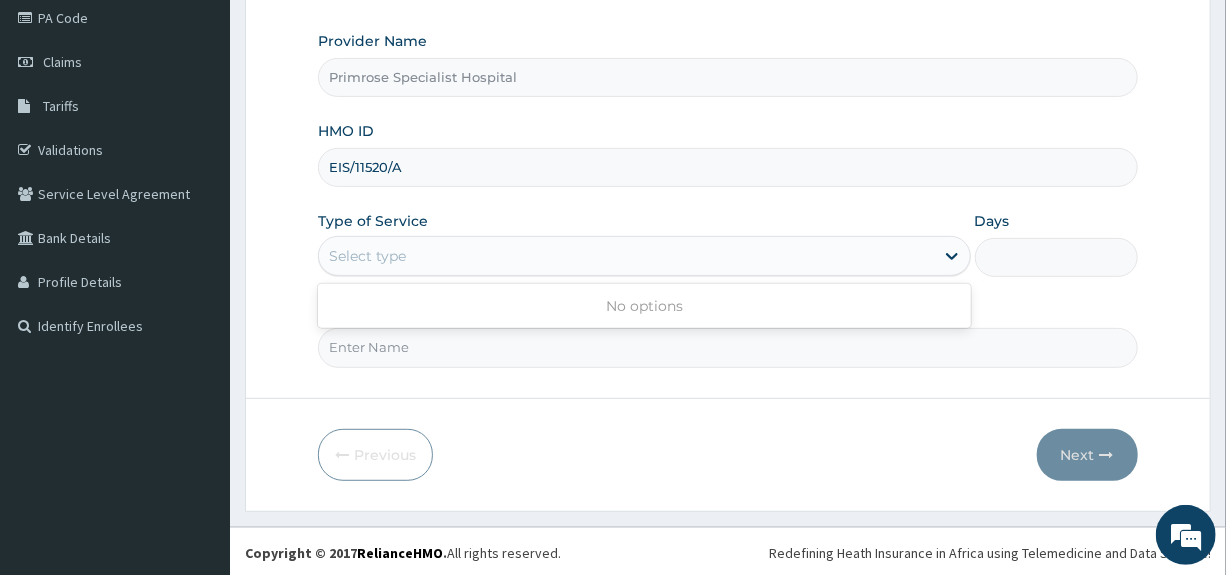 click on "Select type" at bounding box center (367, 256) 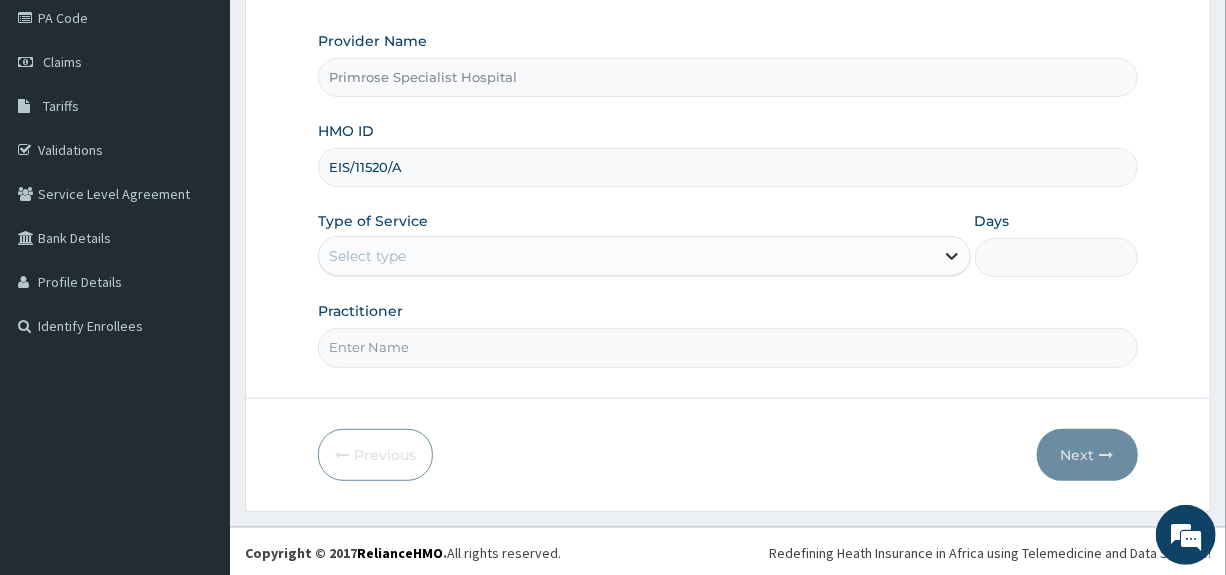 click 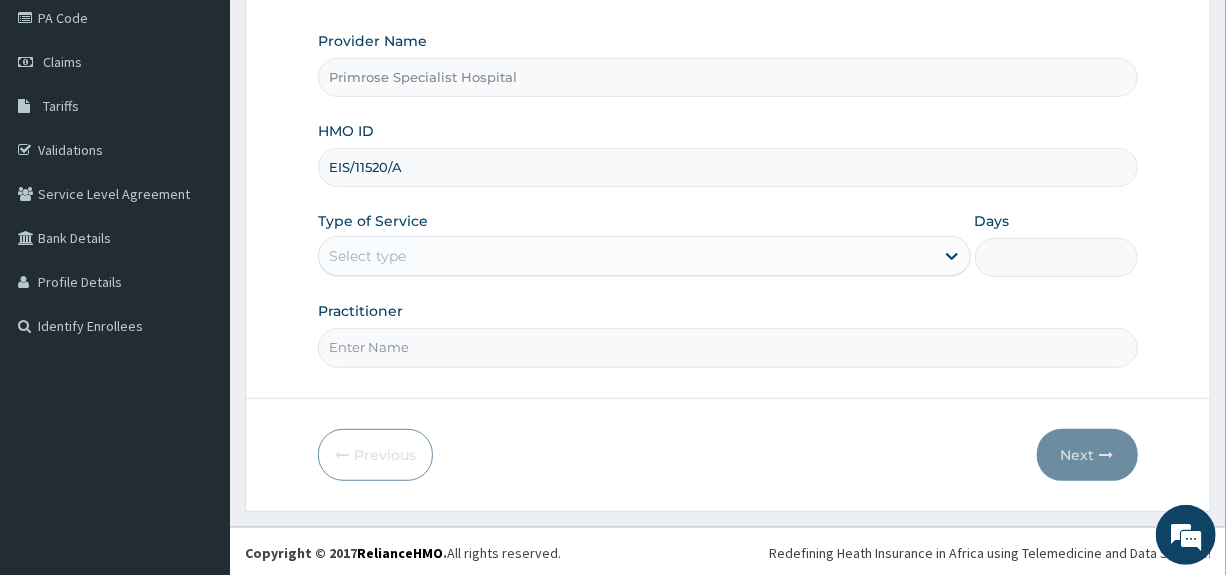 click on "Select type" at bounding box center [626, 256] 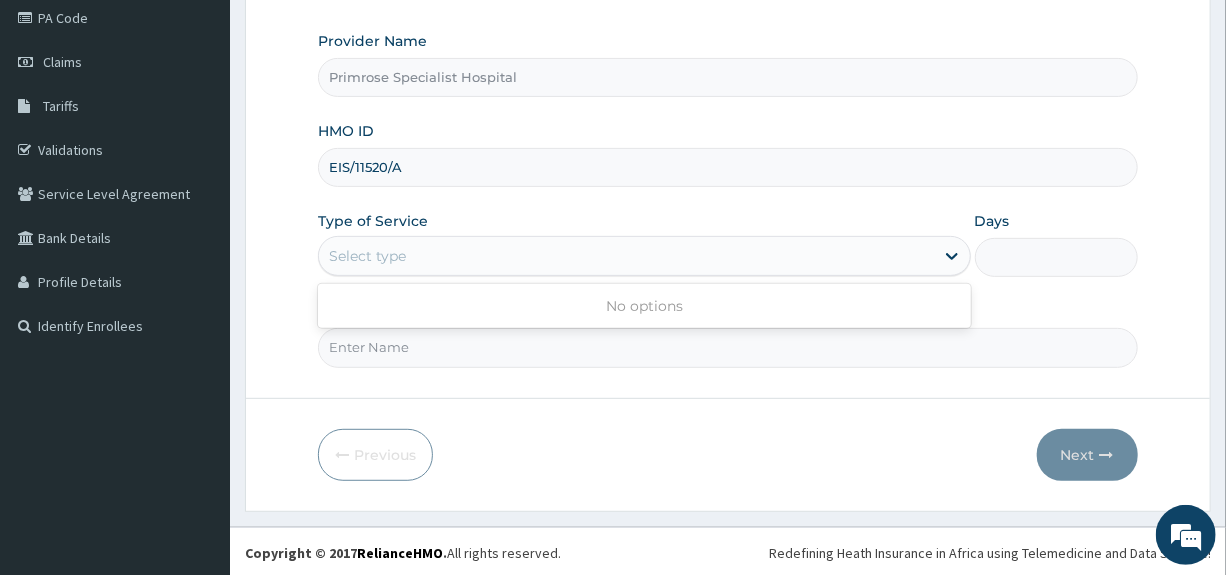 click on "Step  1  of 2 Claim details Provider Name Primrose Specialist Hospital HMO ID EIS/11520/A Type of Service   Use Up and Down to choose options, press Enter to select the currently focused option, press Escape to exit the menu, press Tab to select the option and exit the menu. Select type No options Days Practitioner     Previous   Next" at bounding box center (728, 186) 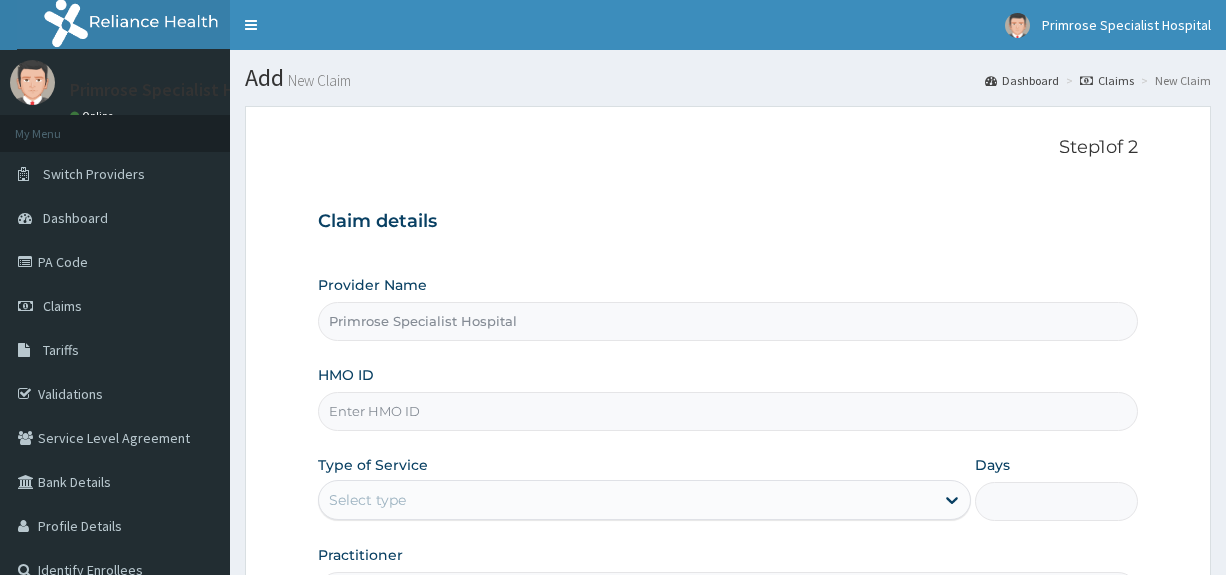 type on "Primrose Specialist Hospital" 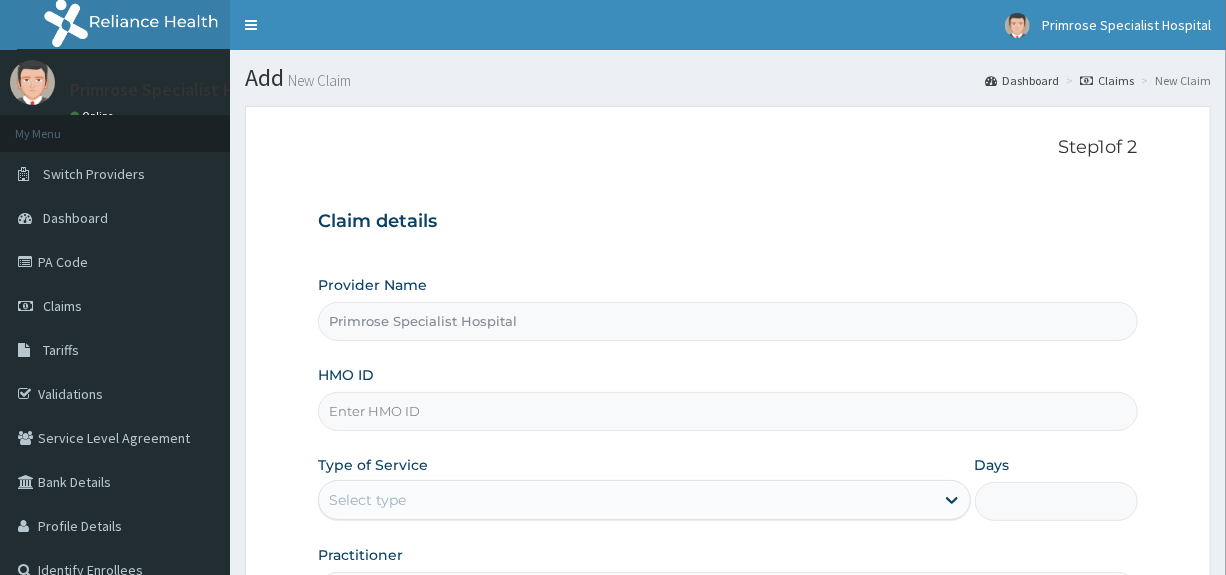 scroll, scrollTop: 0, scrollLeft: 0, axis: both 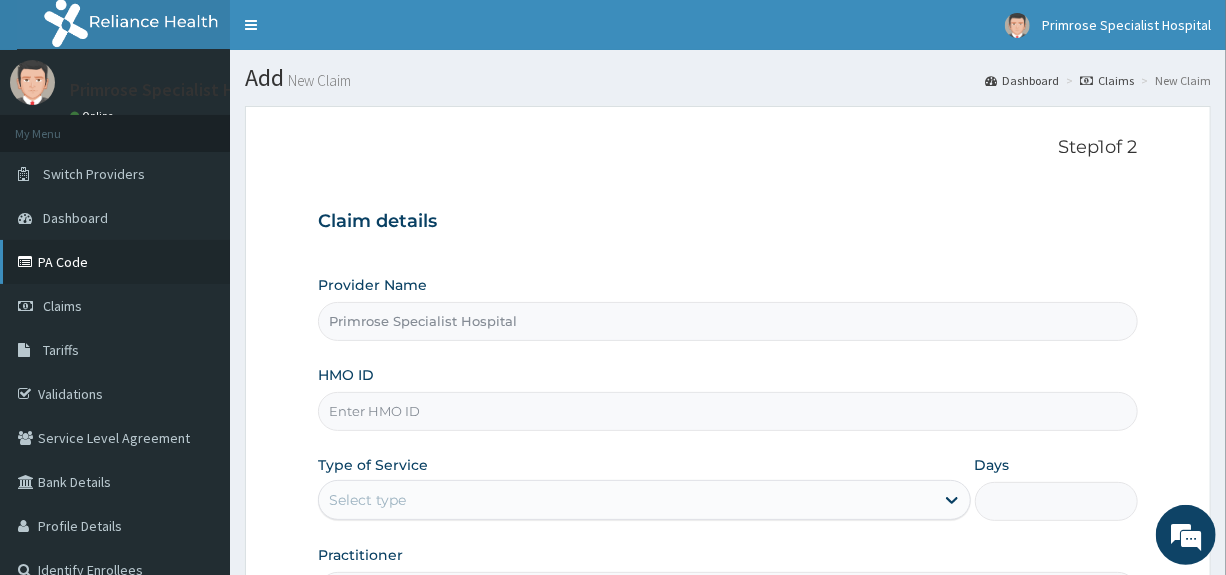 click on "PA Code" at bounding box center (115, 262) 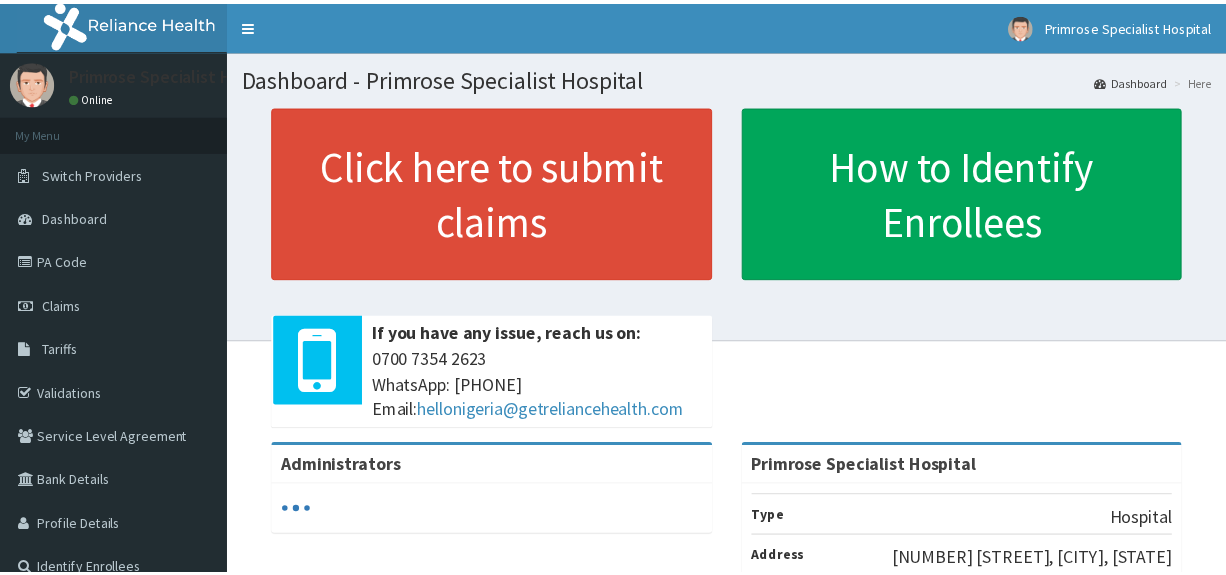 scroll, scrollTop: 0, scrollLeft: 0, axis: both 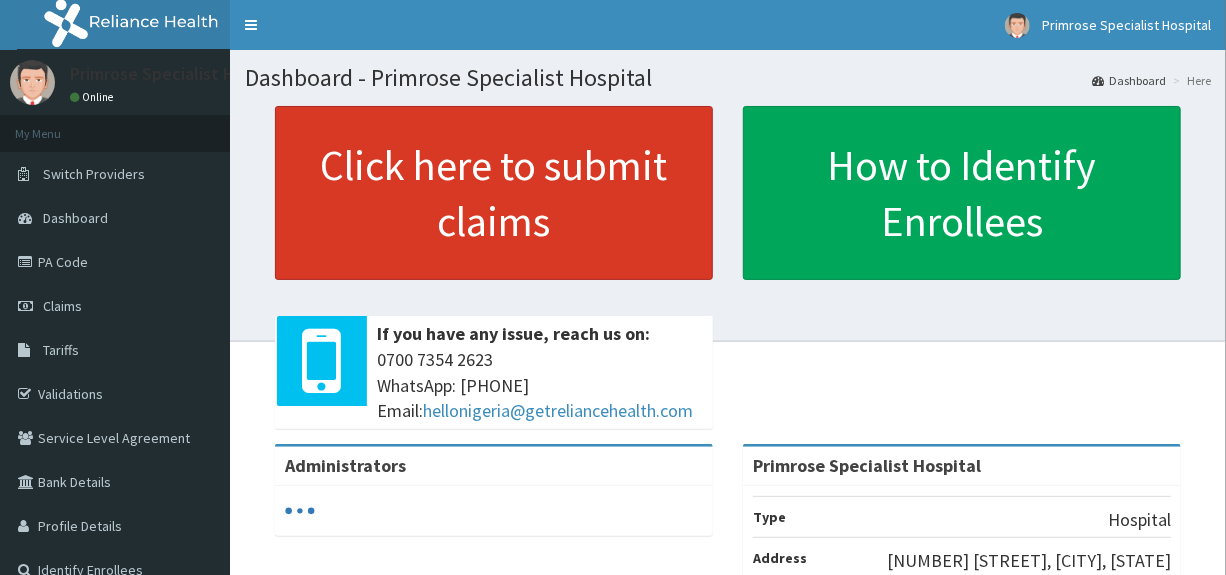 click on "Click here to submit claims" at bounding box center (494, 193) 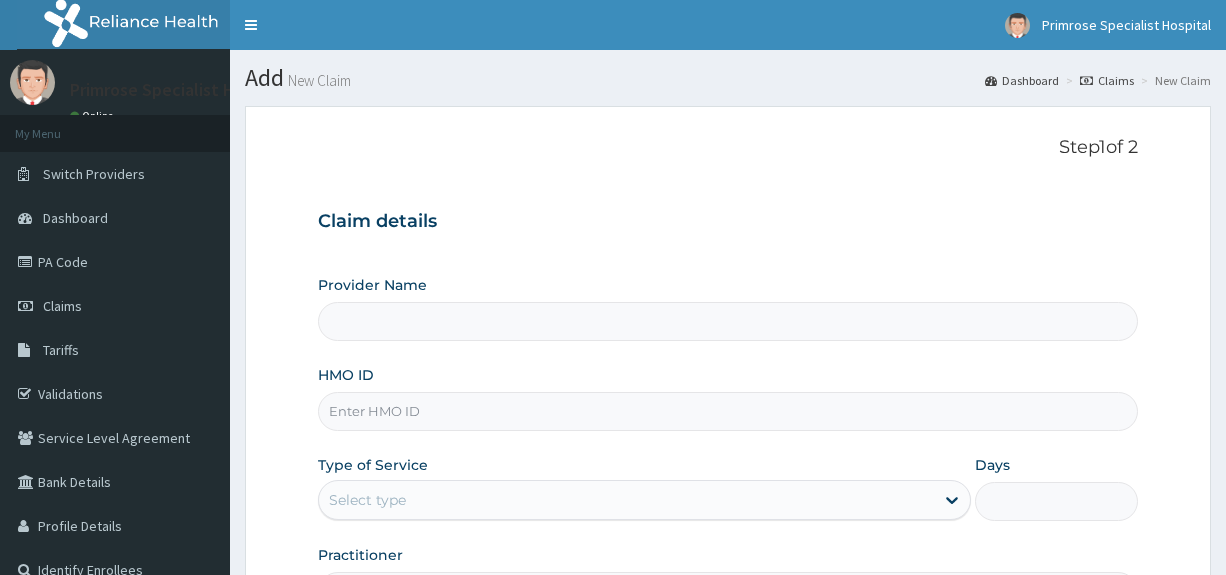 scroll, scrollTop: 0, scrollLeft: 0, axis: both 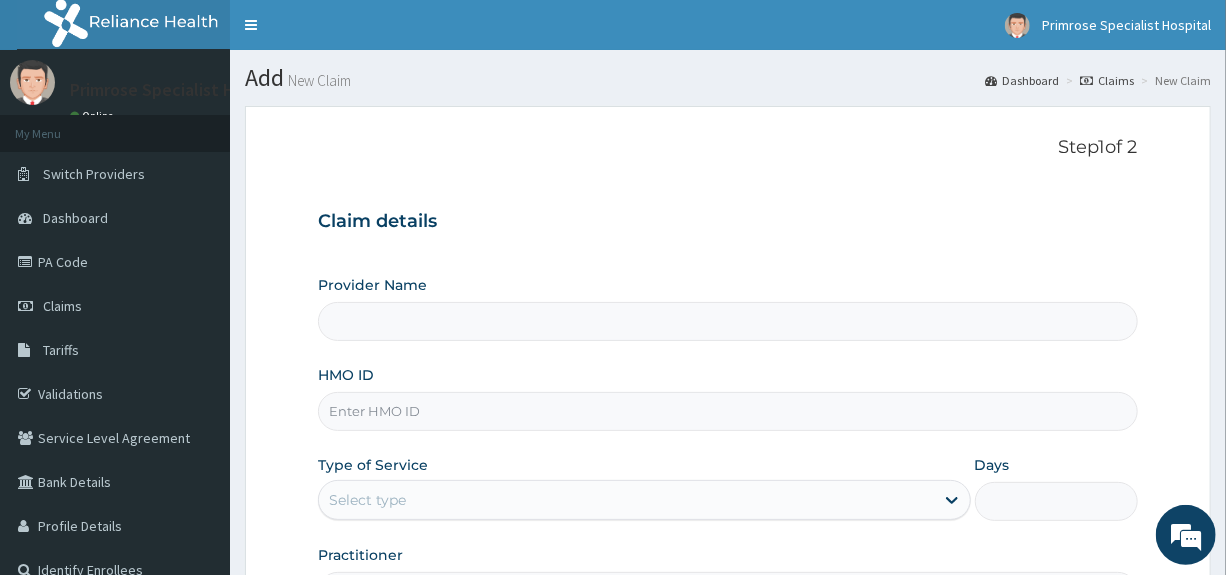 type on "Primrose Specialist Hospital" 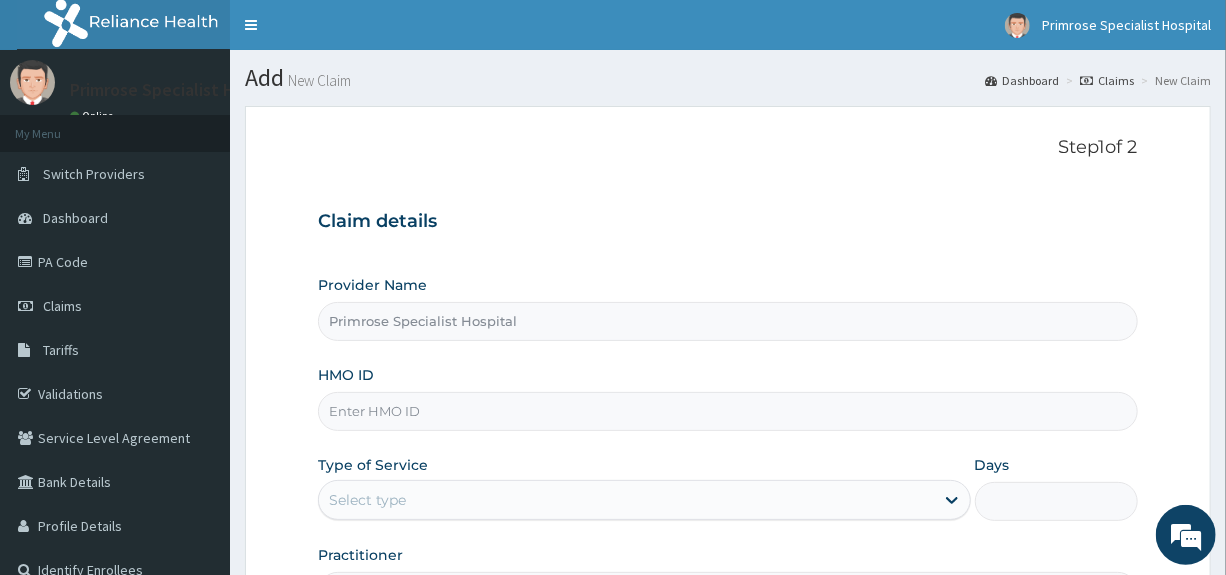 click on "HMO ID" at bounding box center [727, 411] 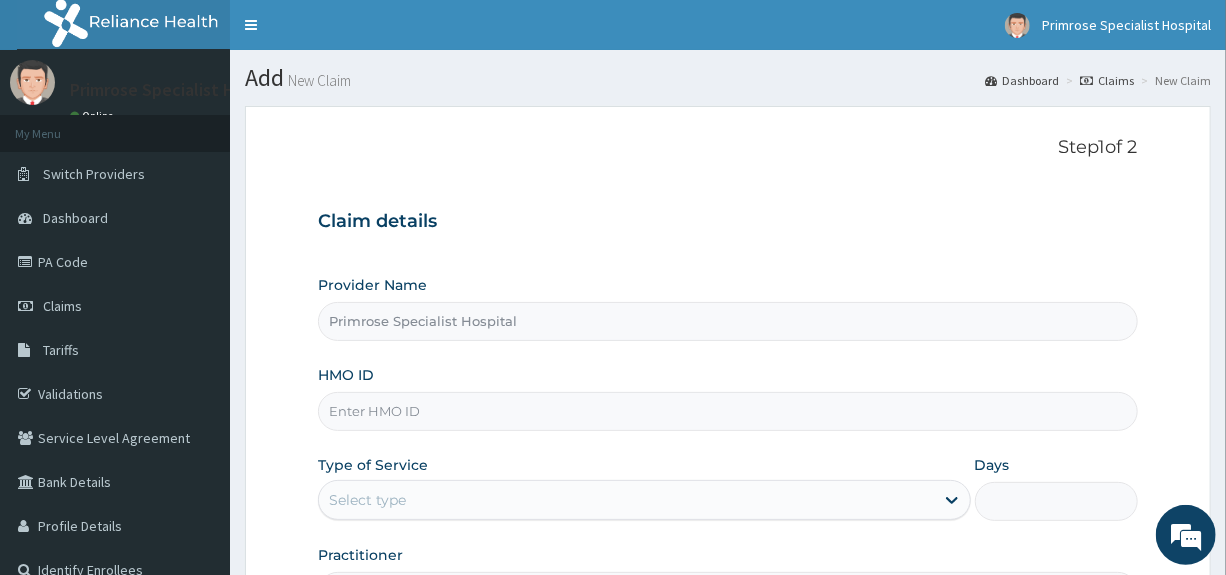 paste on "EIS/11520/A" 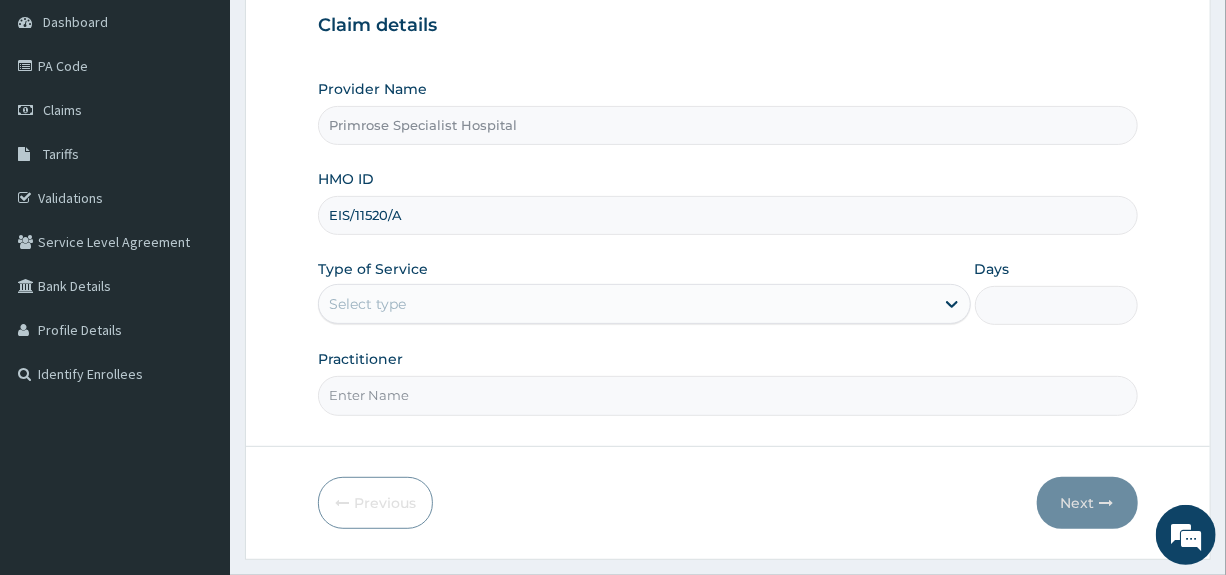 scroll, scrollTop: 200, scrollLeft: 0, axis: vertical 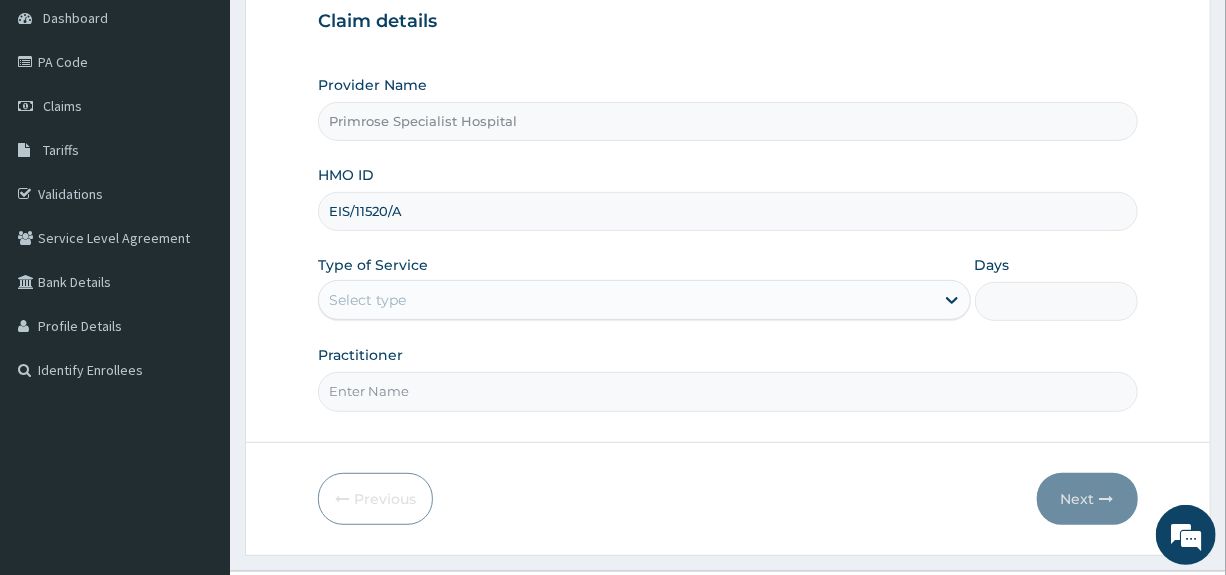 type on "EIS/11520/A" 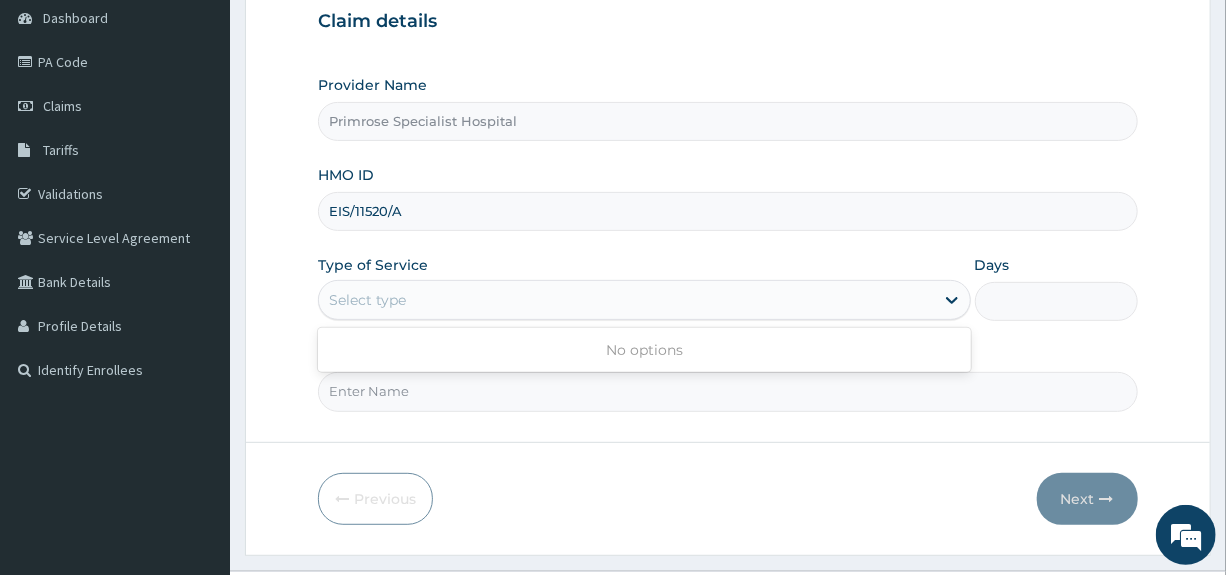 click on "Select type" at bounding box center [626, 300] 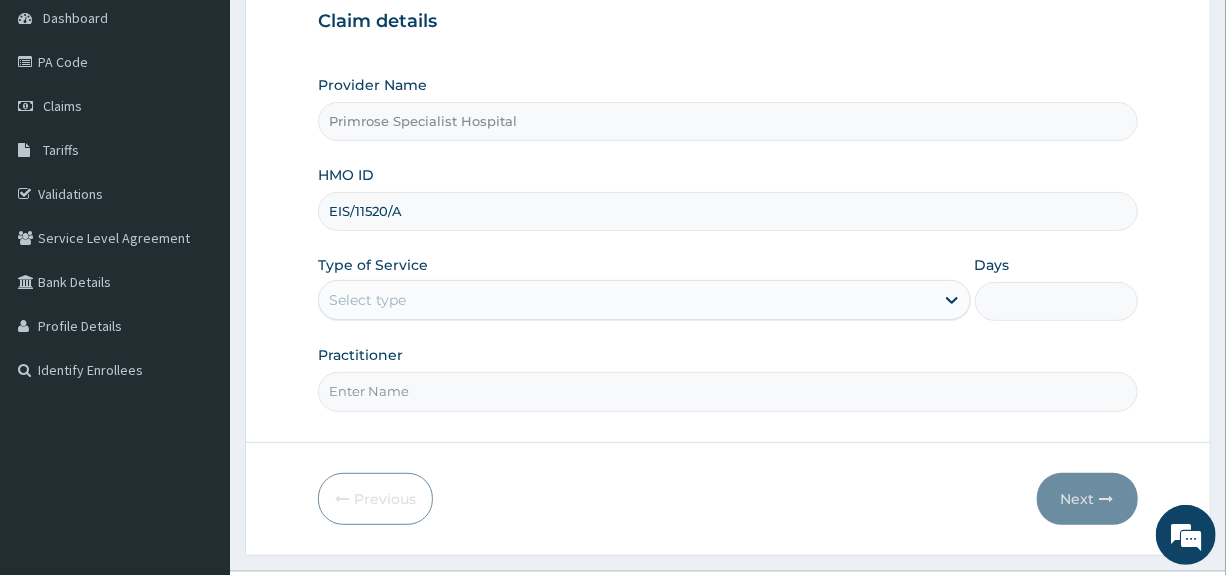 scroll, scrollTop: 0, scrollLeft: 0, axis: both 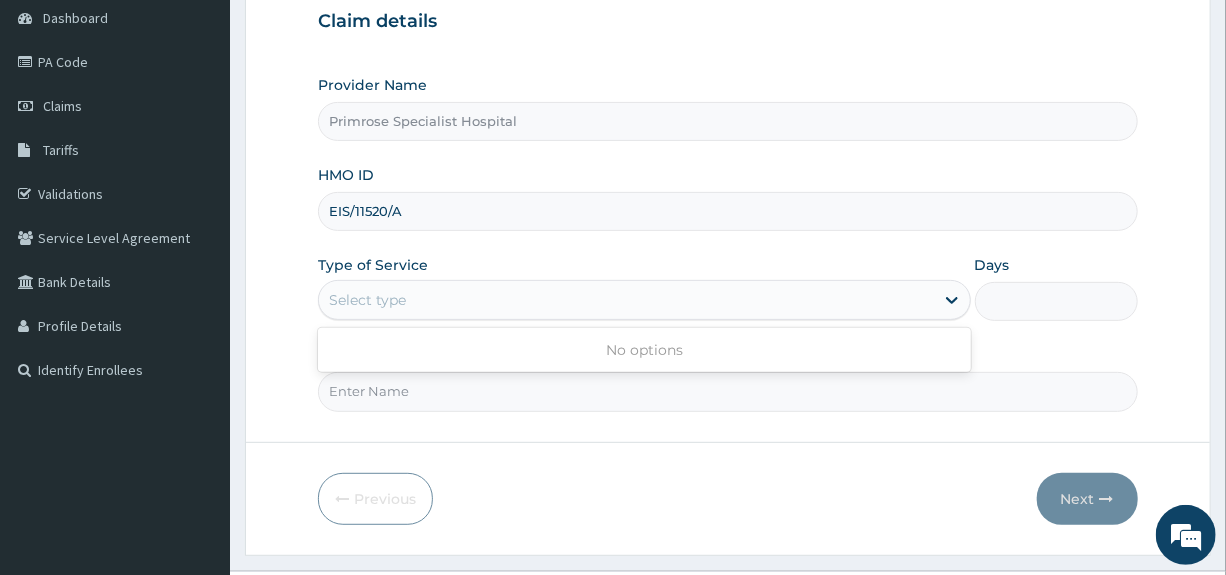 click on "Select type" at bounding box center [626, 300] 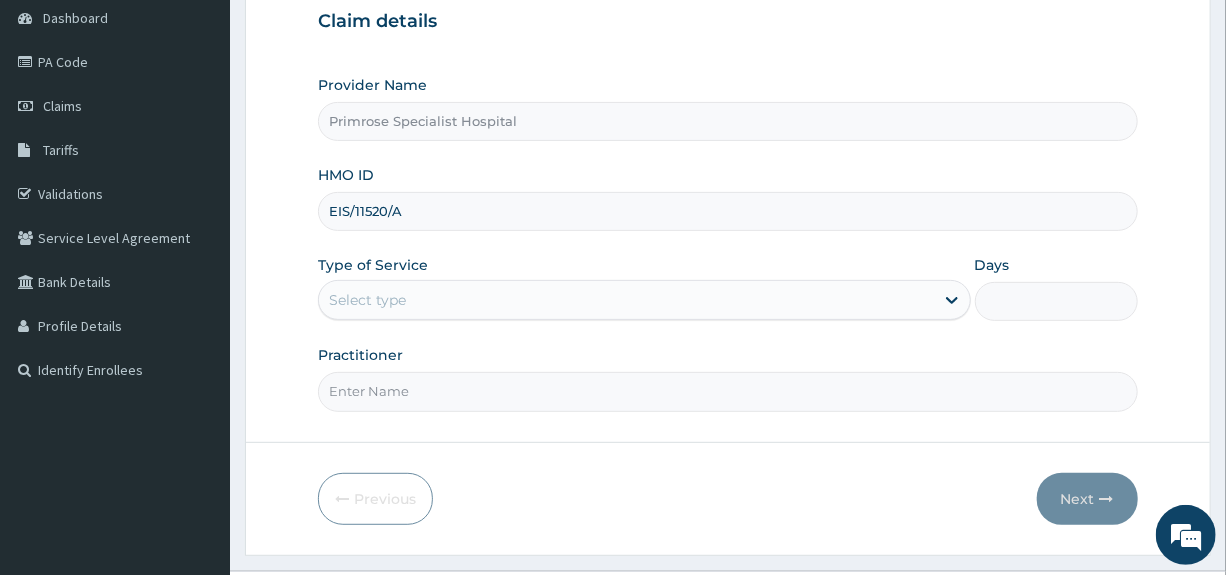 click on "Select type" at bounding box center (626, 300) 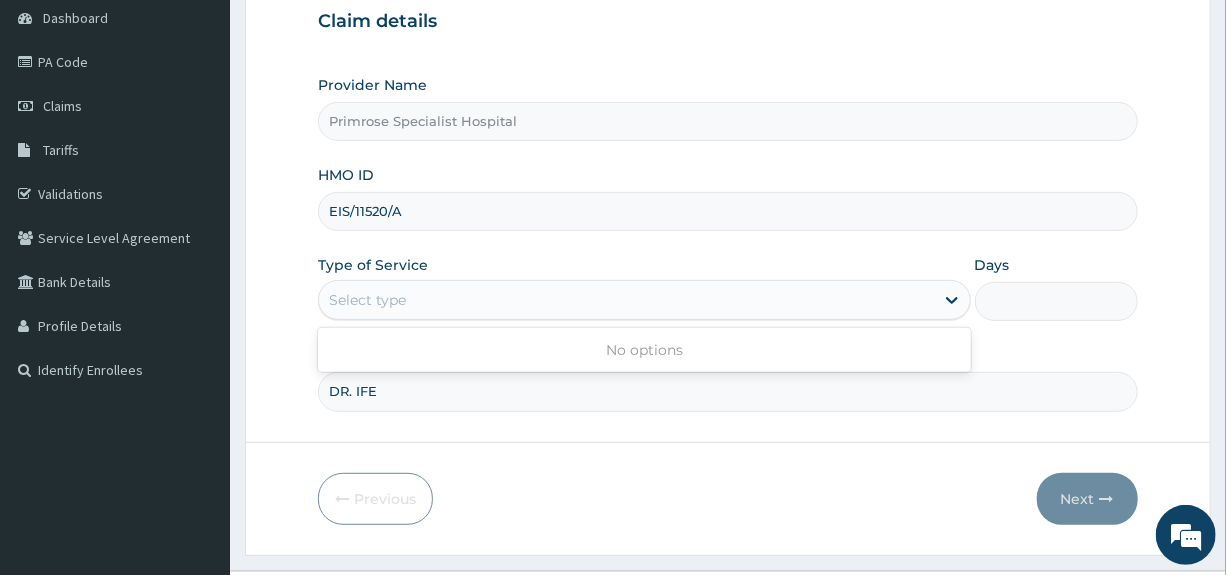 click on "Select type" at bounding box center (626, 300) 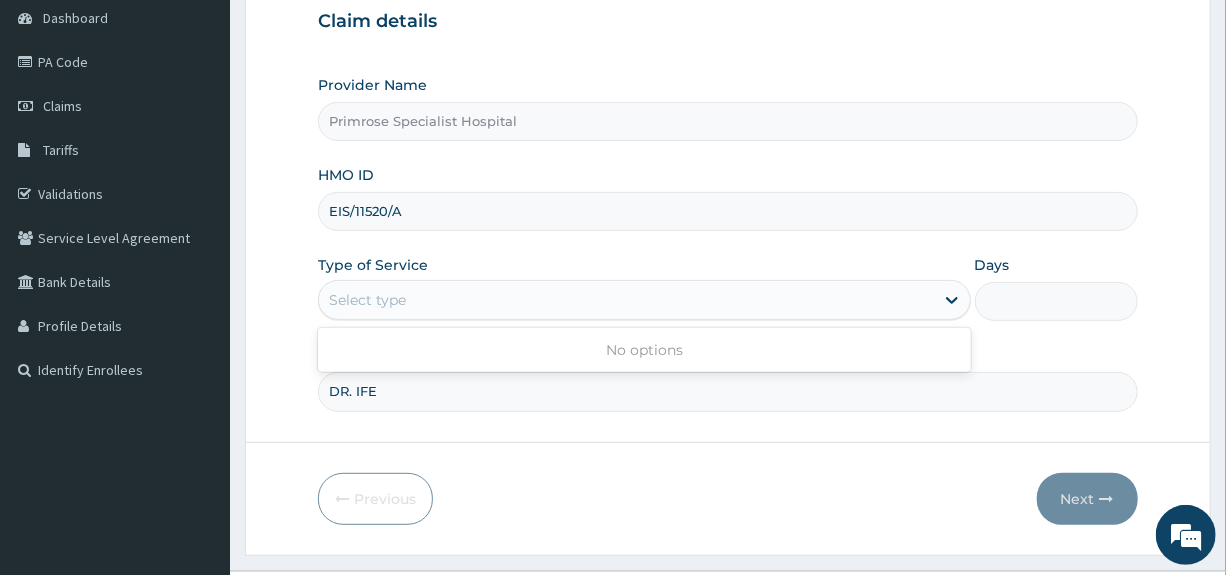 click on "No options" at bounding box center (644, 350) 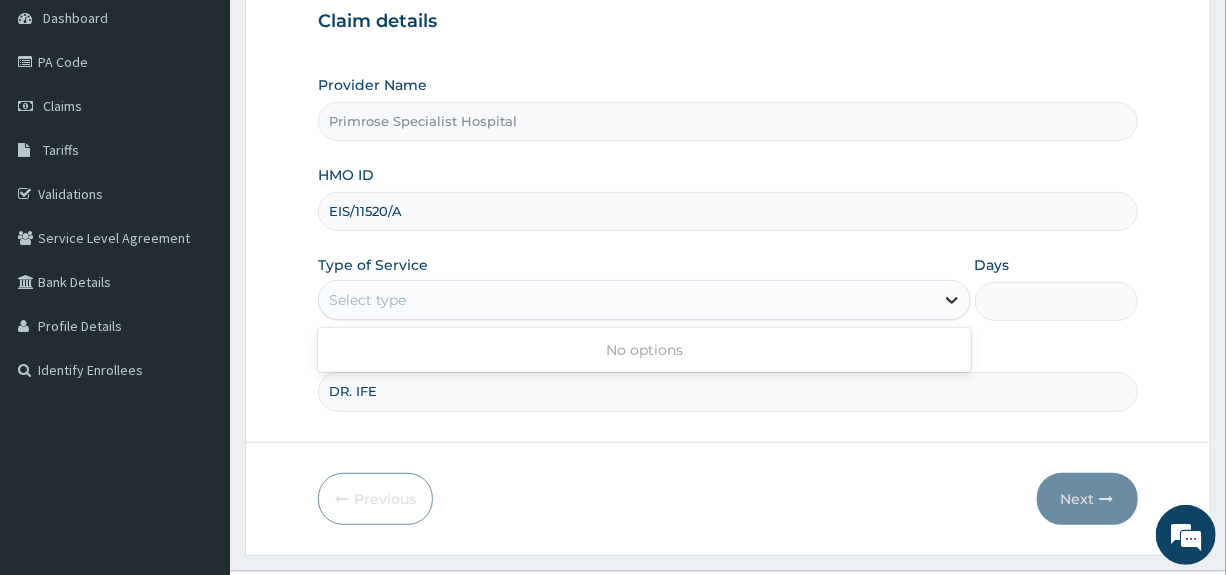 click 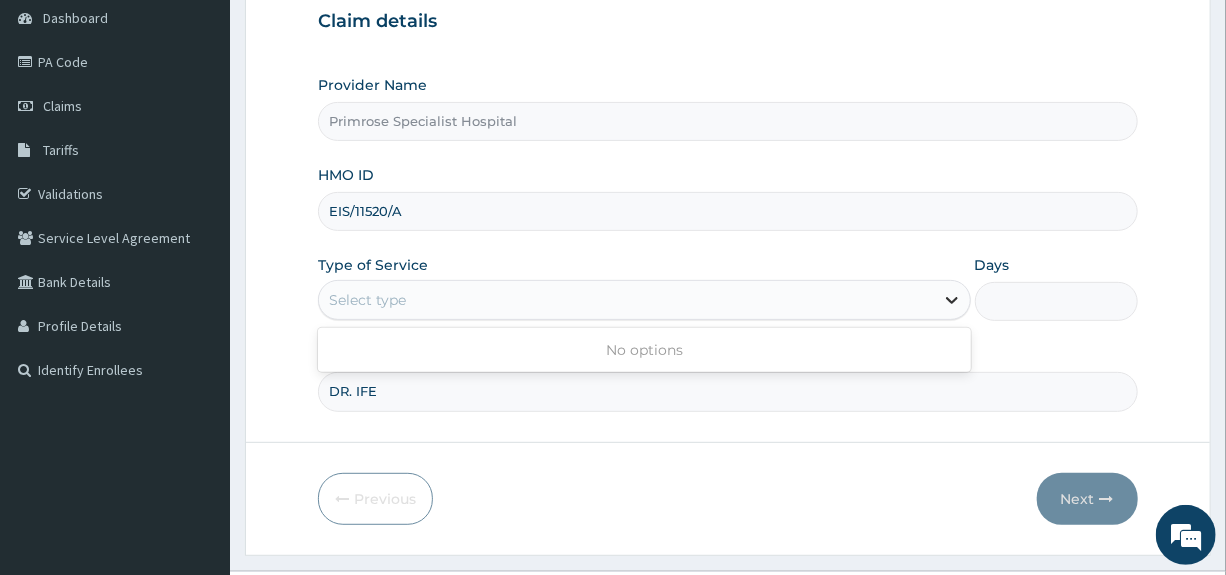click 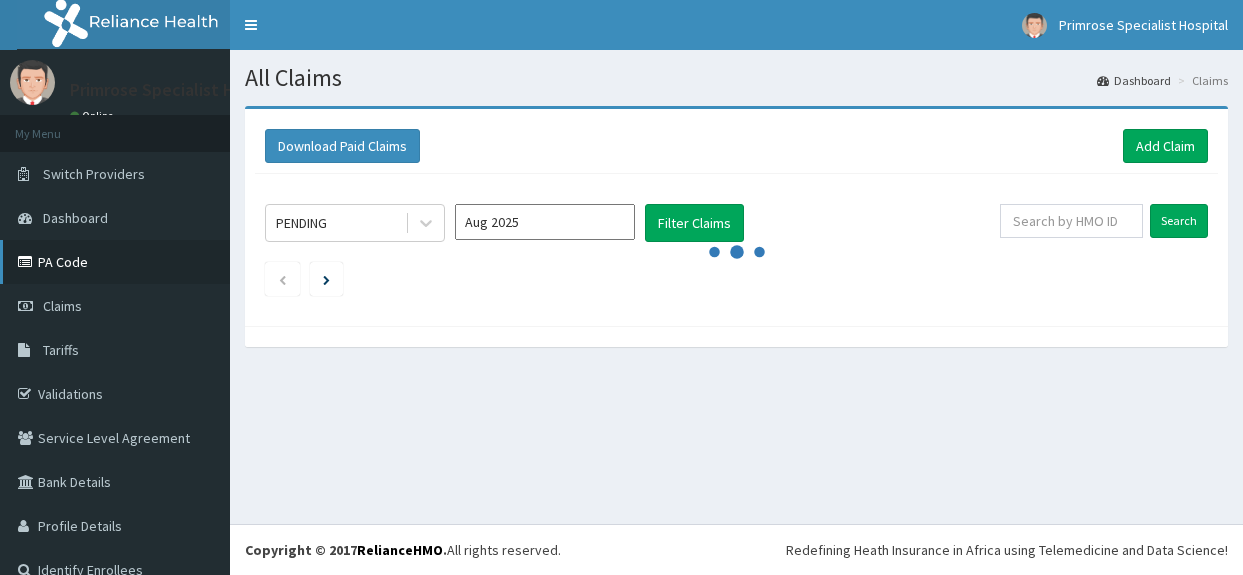 scroll, scrollTop: 0, scrollLeft: 0, axis: both 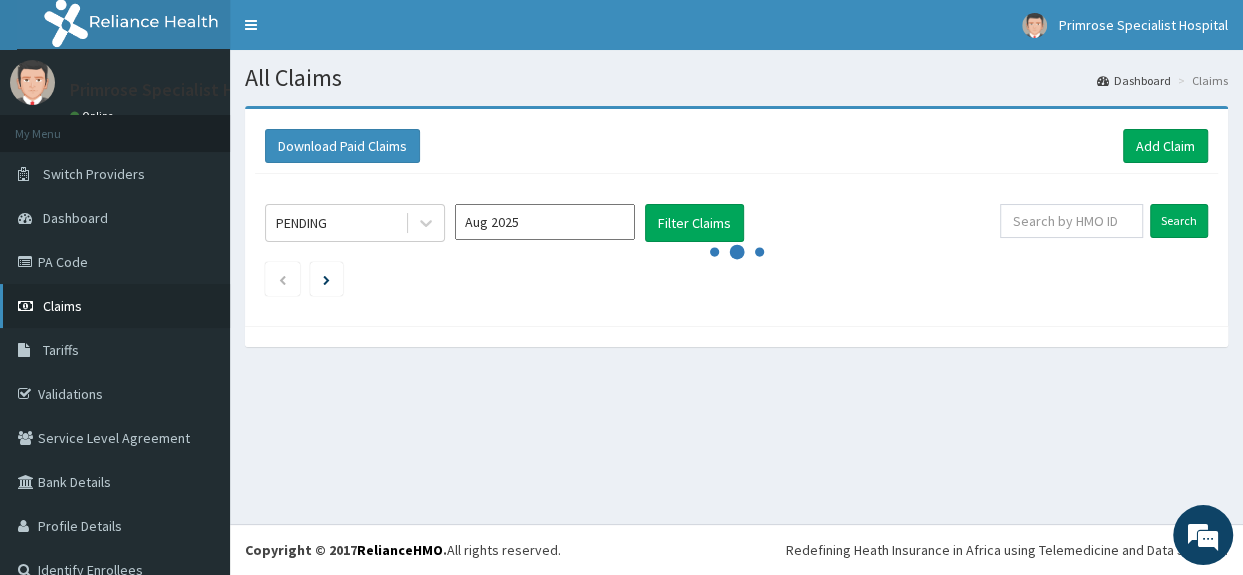 click on "Claims" at bounding box center (62, 306) 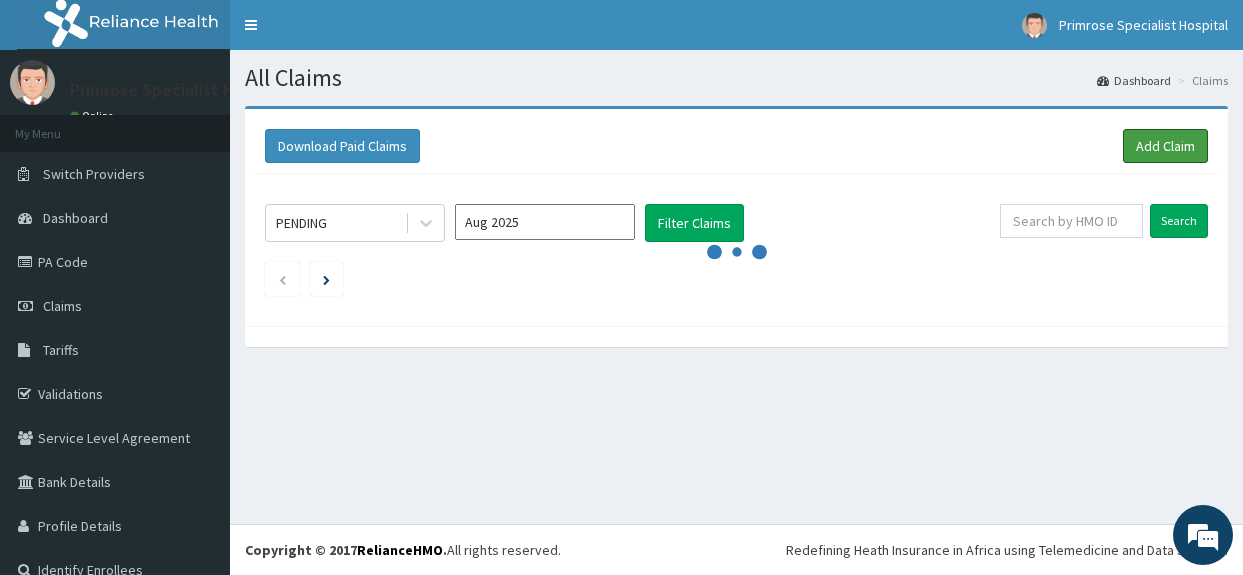 scroll, scrollTop: 0, scrollLeft: 0, axis: both 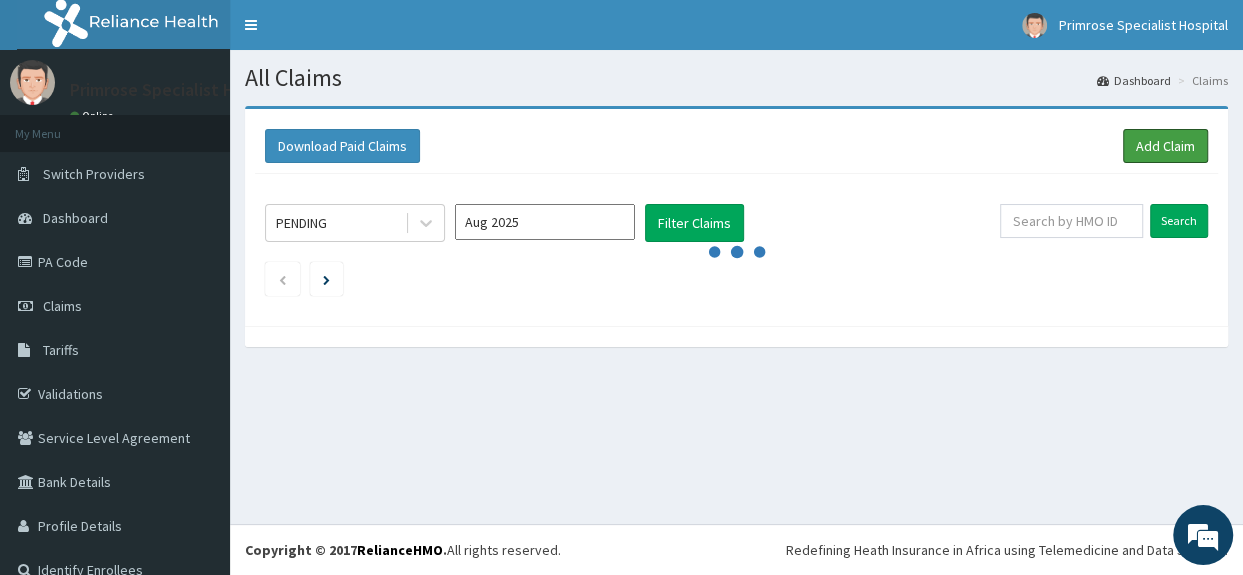 click on "Add Claim" at bounding box center [1165, 146] 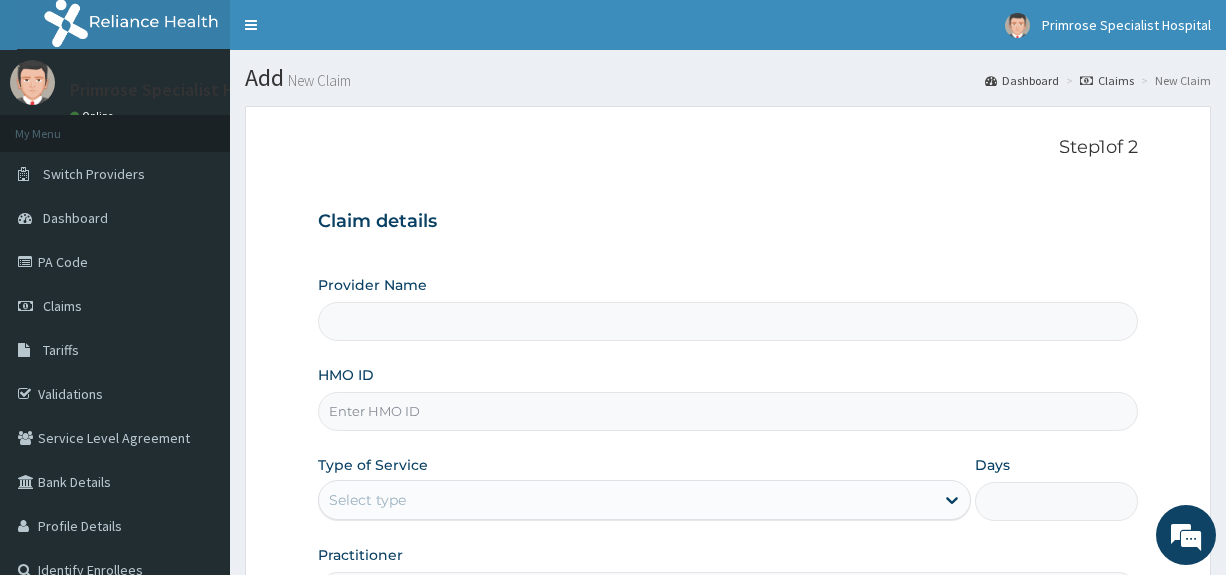 scroll, scrollTop: 0, scrollLeft: 0, axis: both 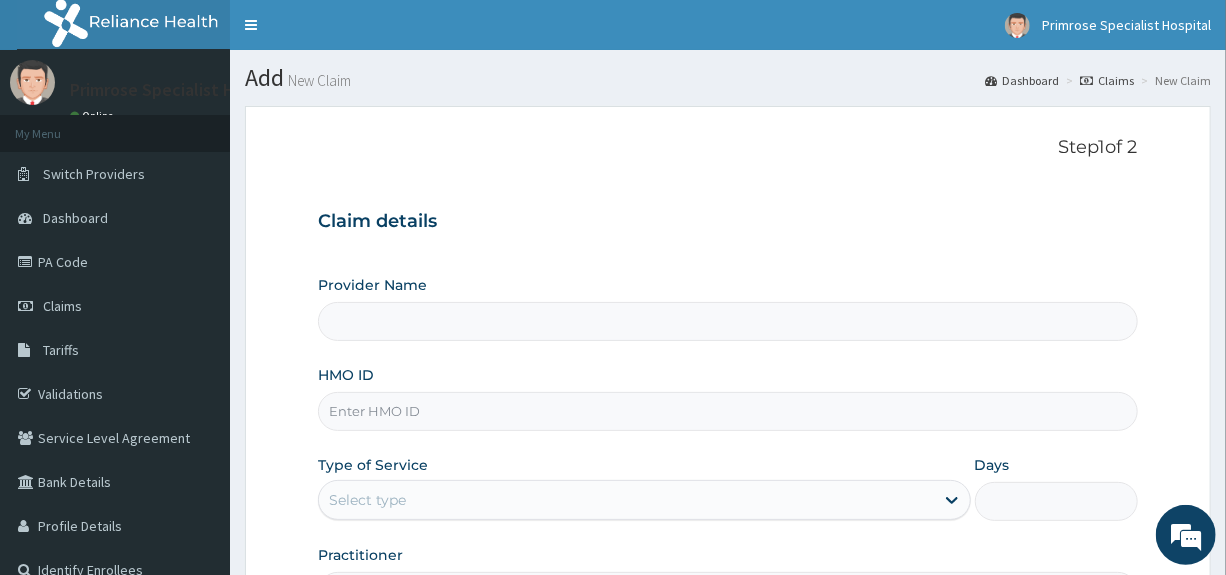 type on "Primrose Specialist Hospital" 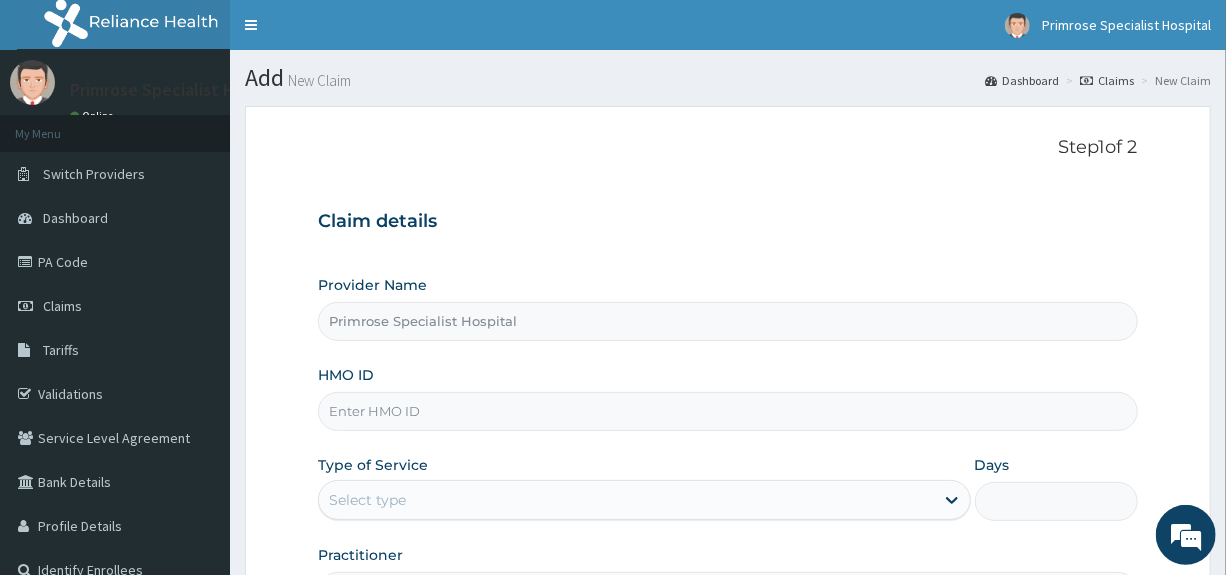 click on "HMO ID" at bounding box center [727, 411] 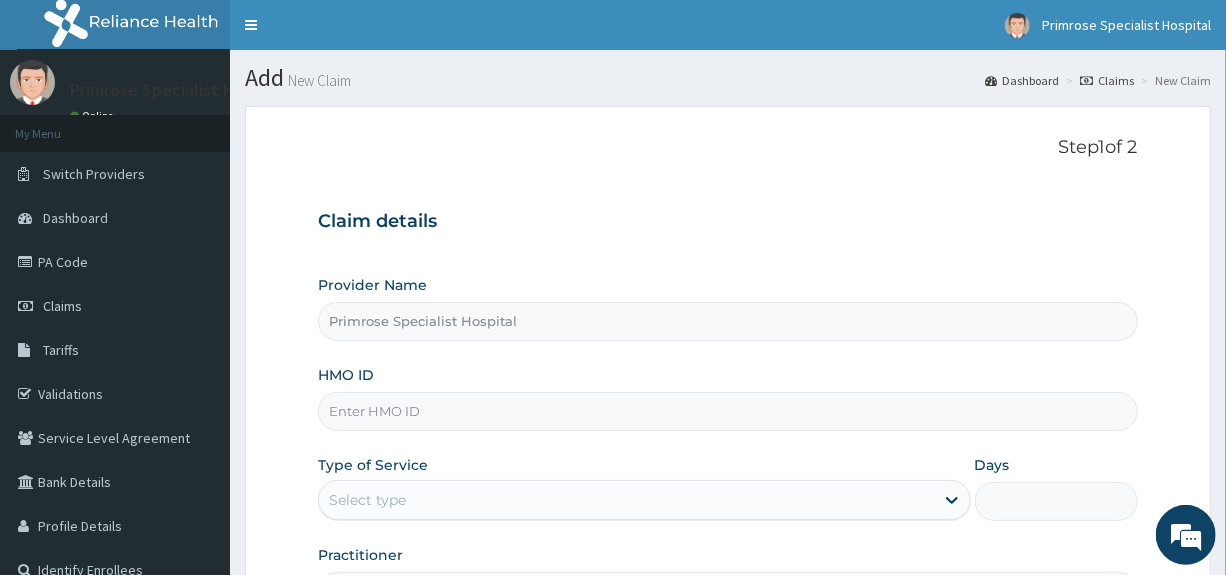 paste on "EIS/11520/A" 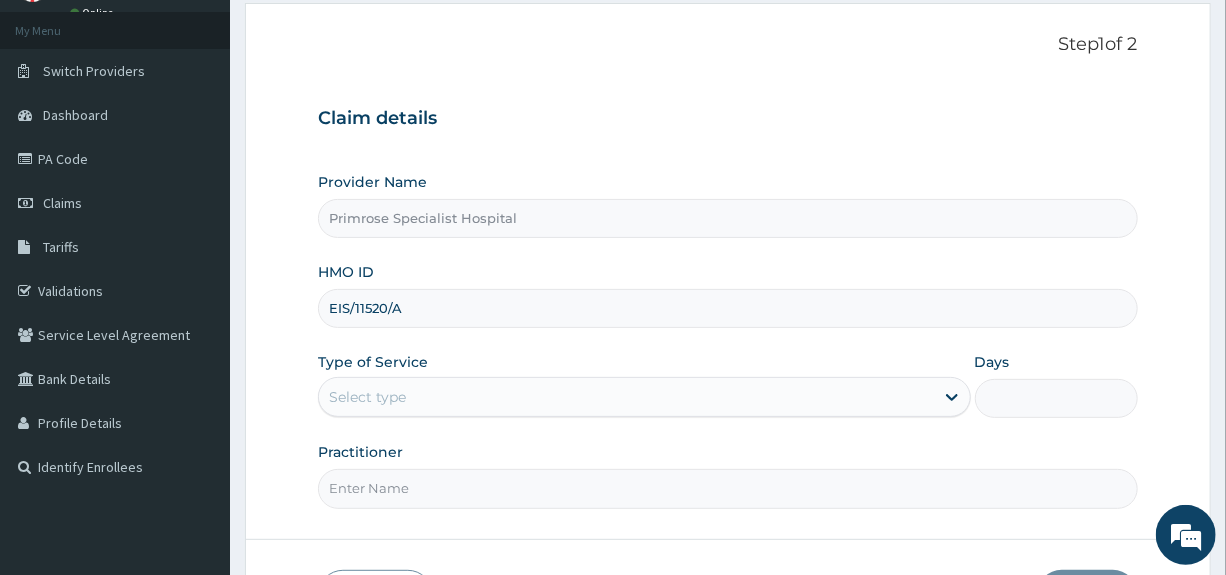 scroll, scrollTop: 200, scrollLeft: 0, axis: vertical 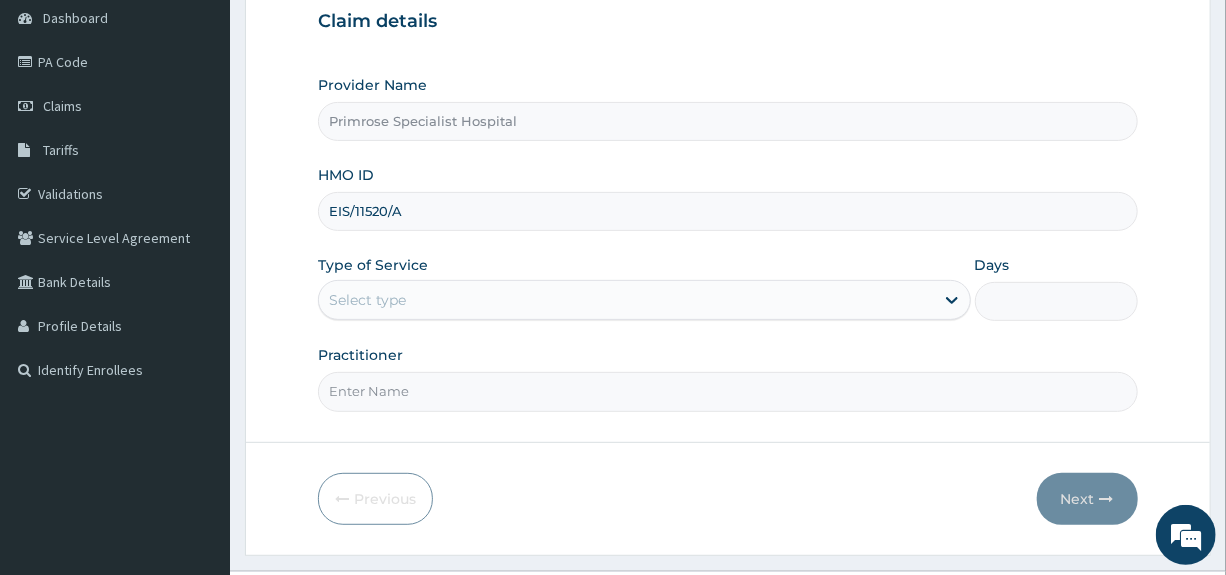 type on "EIS/11520/A" 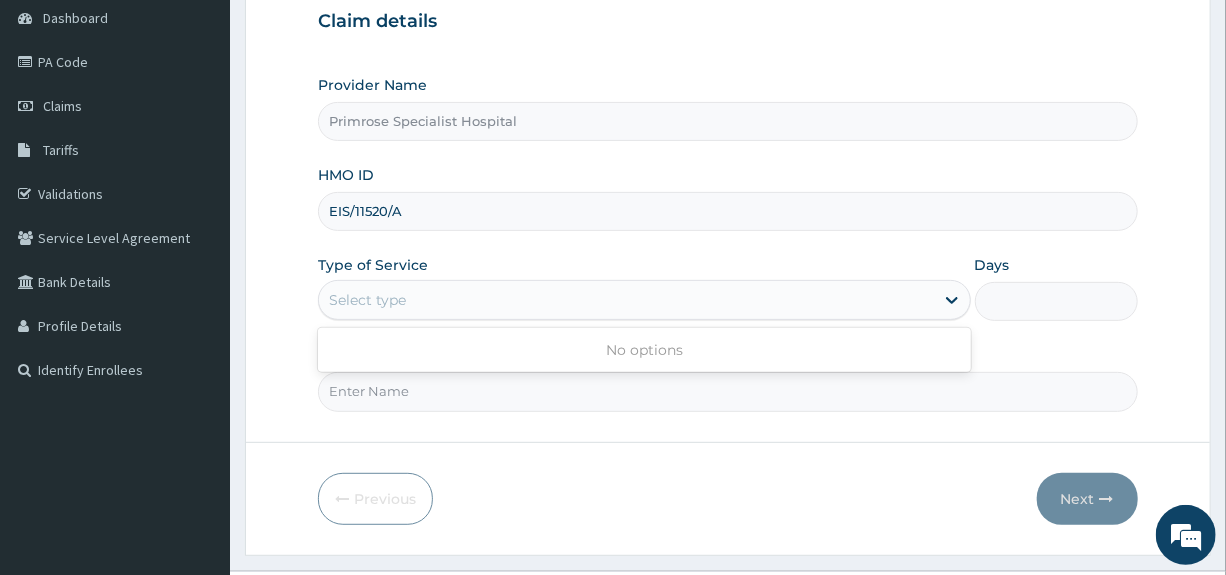 click on "Select type" at bounding box center [626, 300] 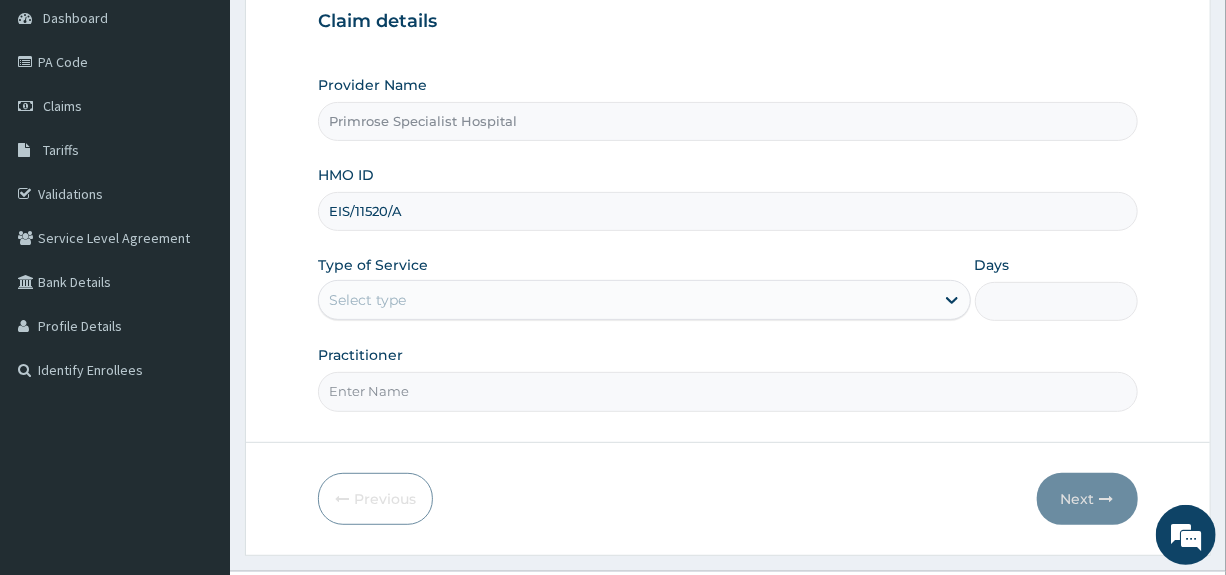 click on "Practitioner" at bounding box center [727, 391] 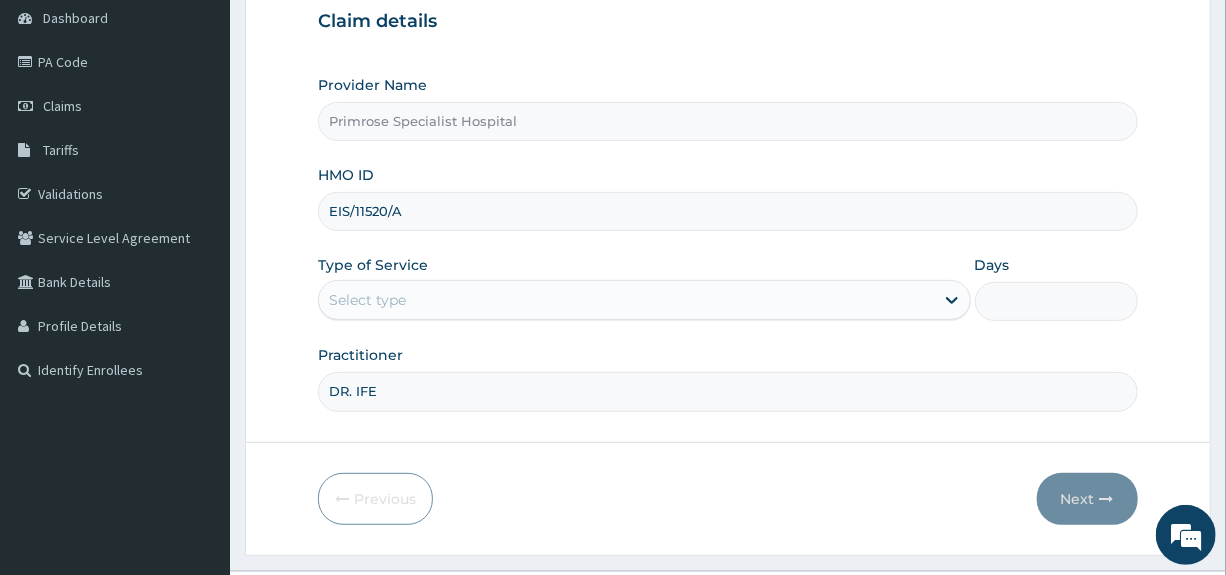 scroll, scrollTop: 0, scrollLeft: 0, axis: both 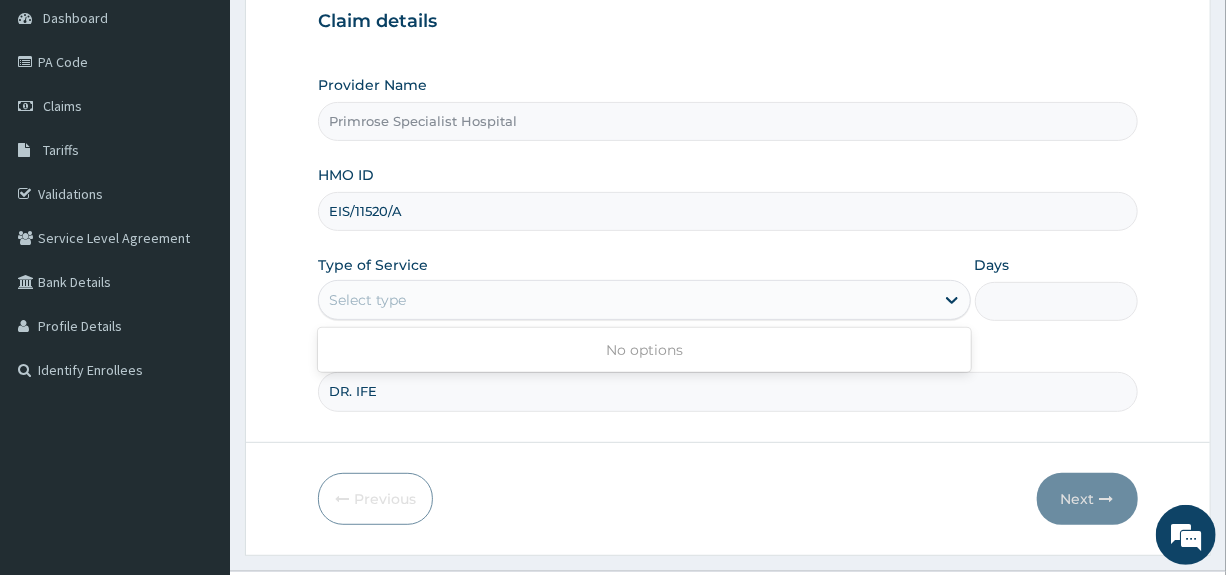 click on "Select type" at bounding box center (626, 300) 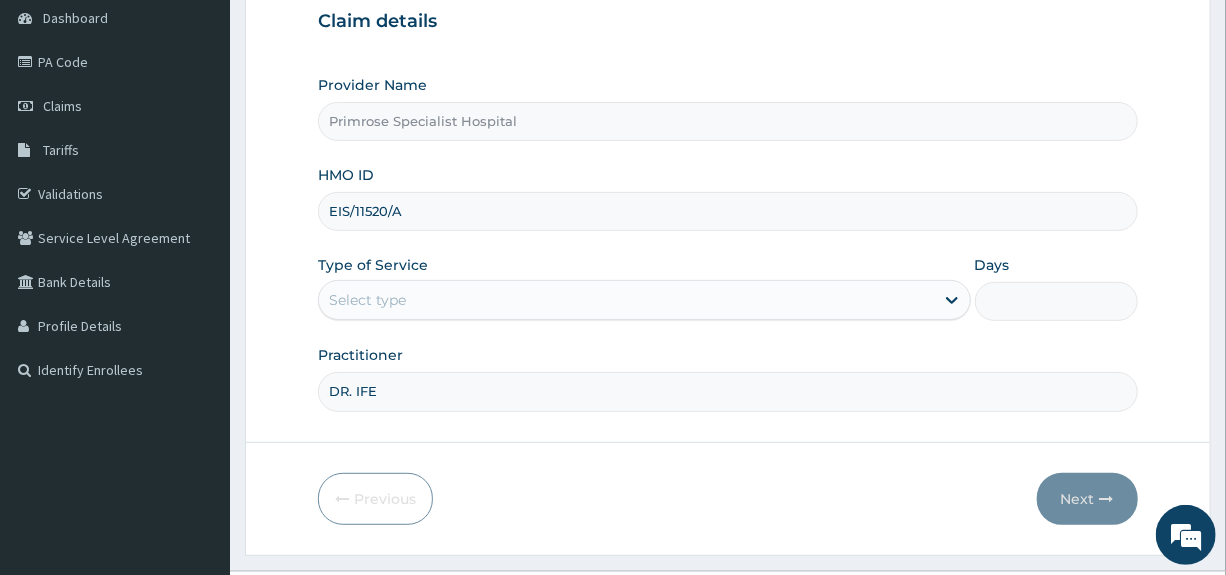 click on "Select type" at bounding box center [367, 300] 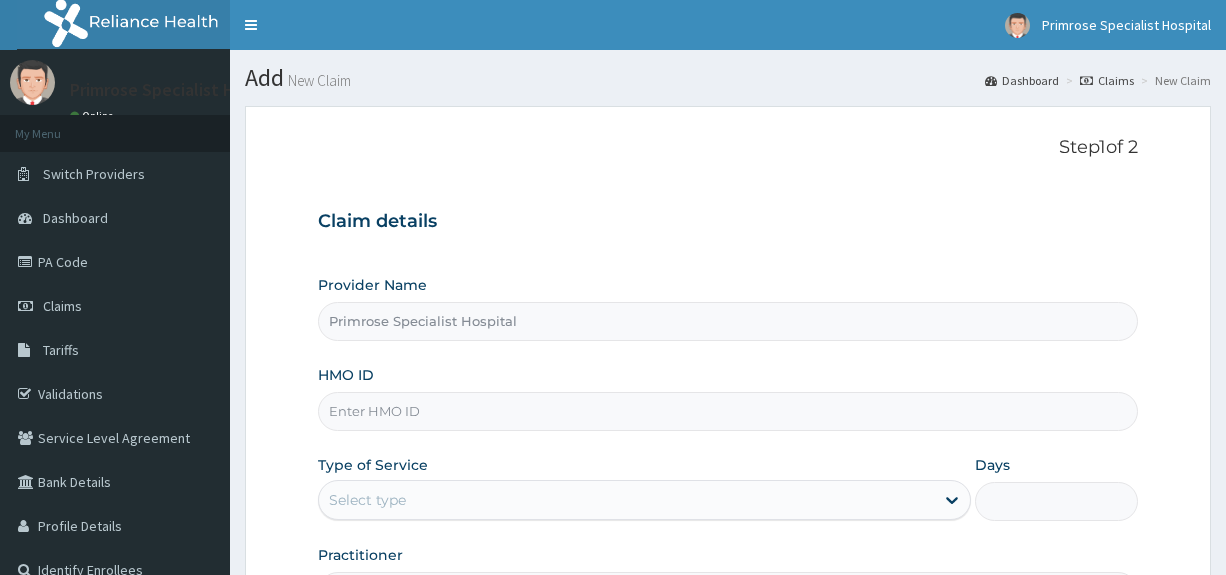 scroll, scrollTop: 0, scrollLeft: 0, axis: both 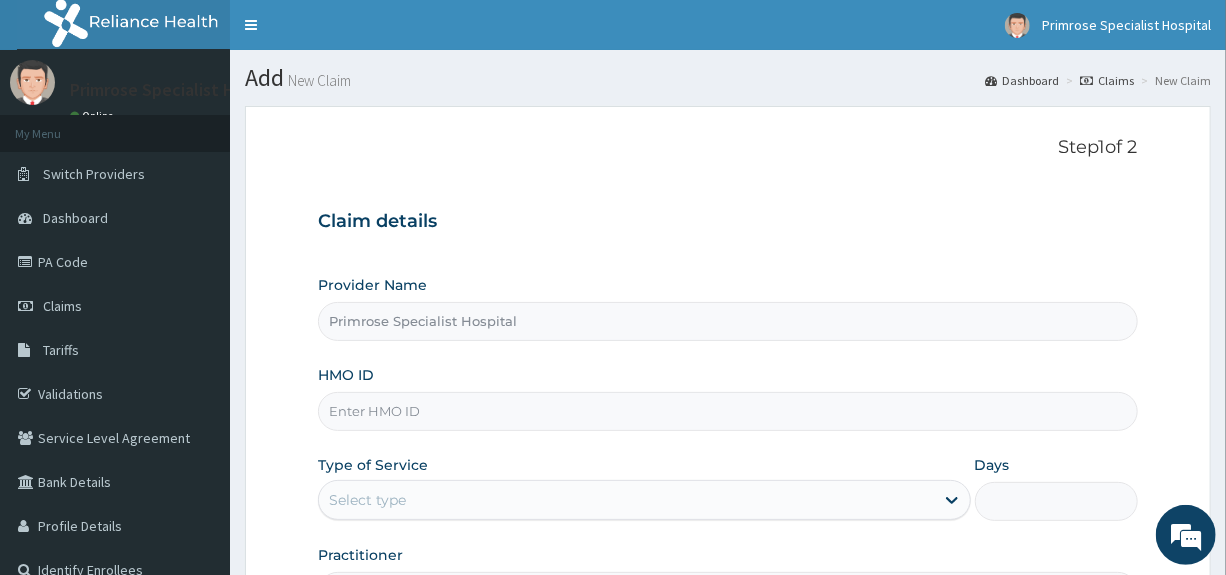 click on "HMO ID" at bounding box center [727, 411] 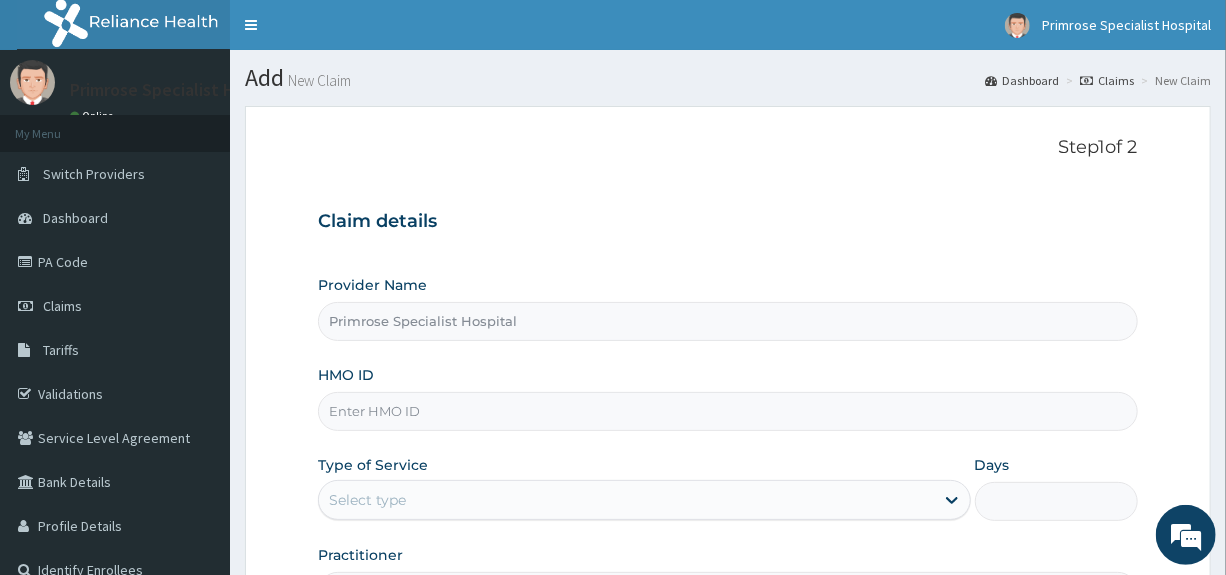 paste on "EIS/11520/A" 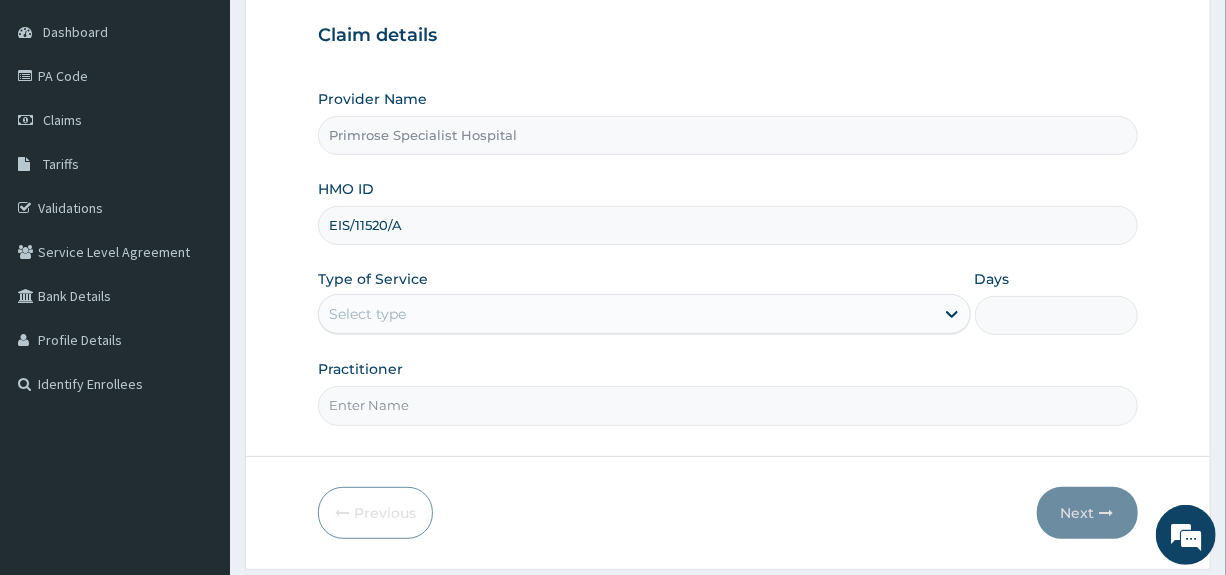 scroll, scrollTop: 200, scrollLeft: 0, axis: vertical 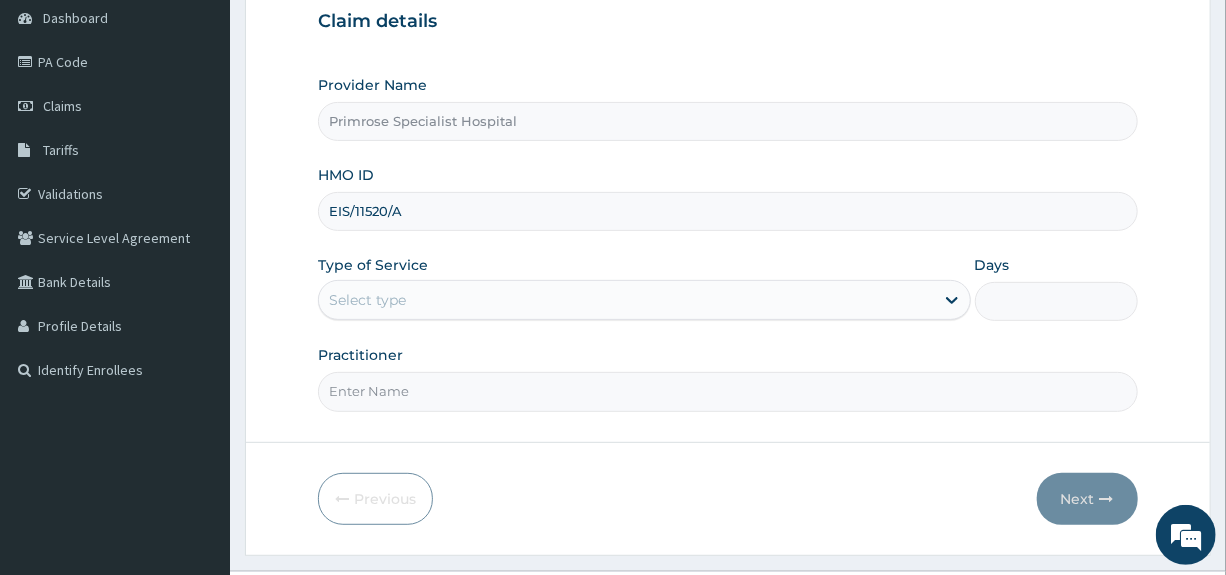 type on "EIS/11520/A" 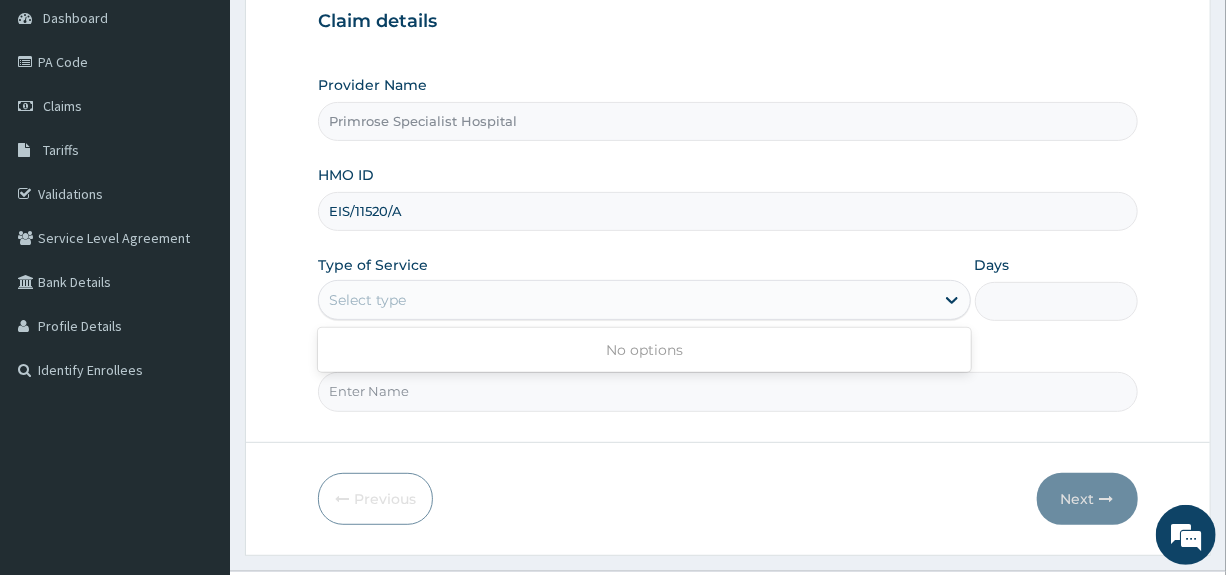 click on "Practitioner" at bounding box center (727, 391) 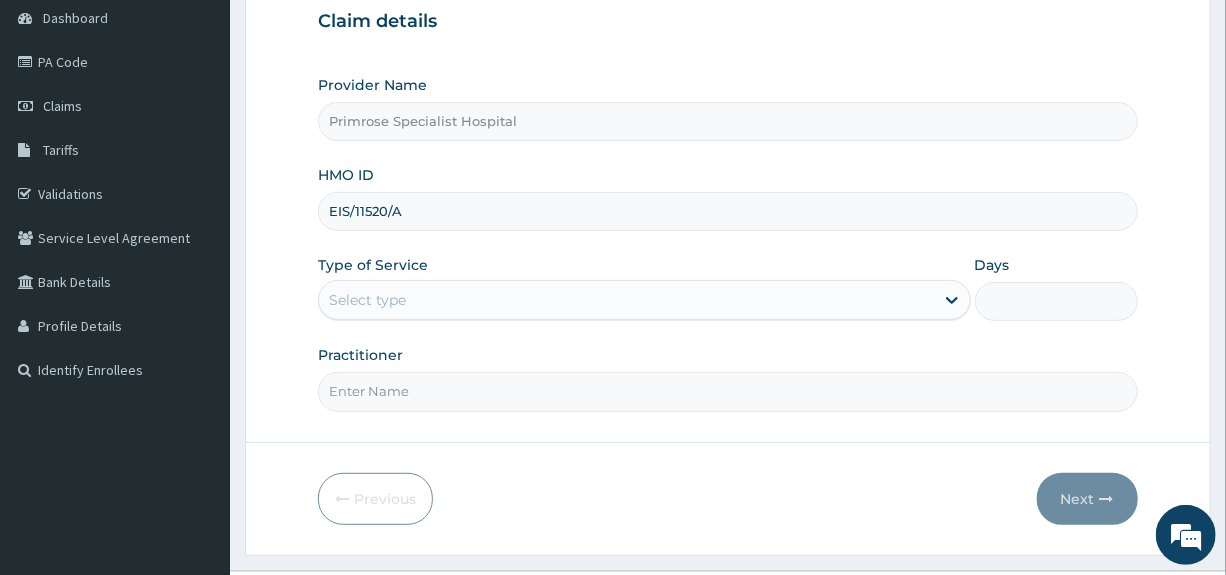 click on "Practitioner" at bounding box center (727, 391) 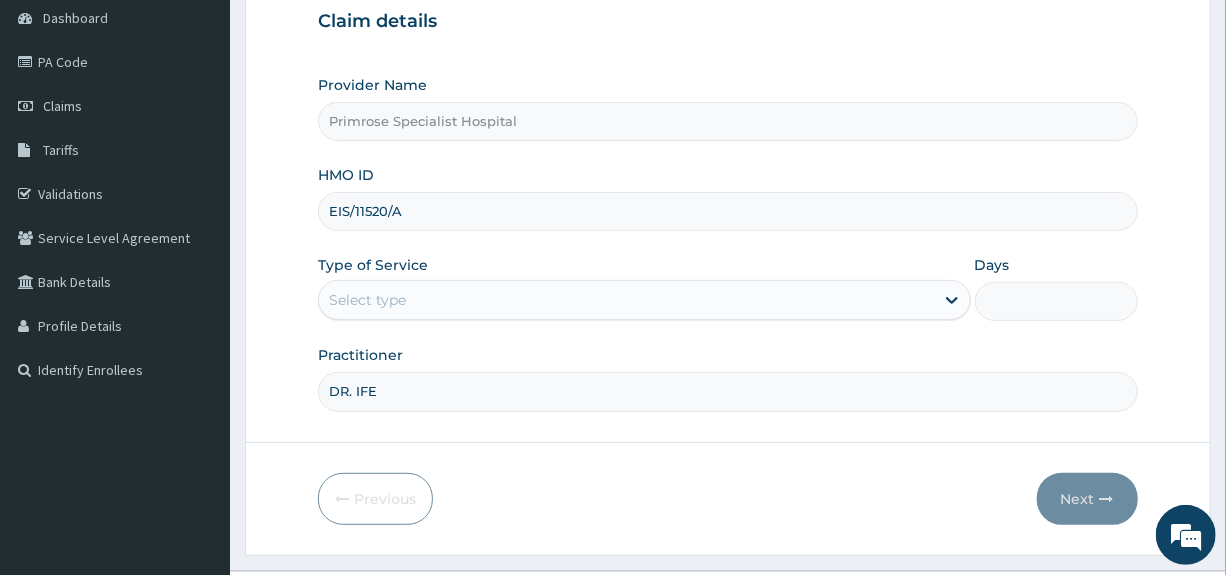 scroll, scrollTop: 0, scrollLeft: 0, axis: both 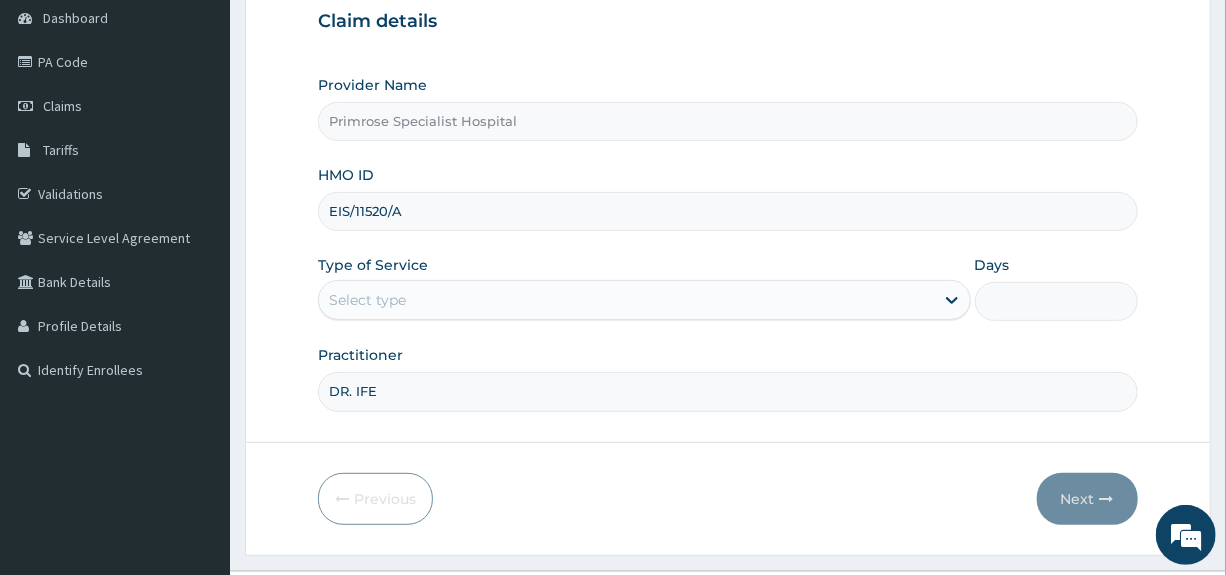click on "Select type" at bounding box center (367, 300) 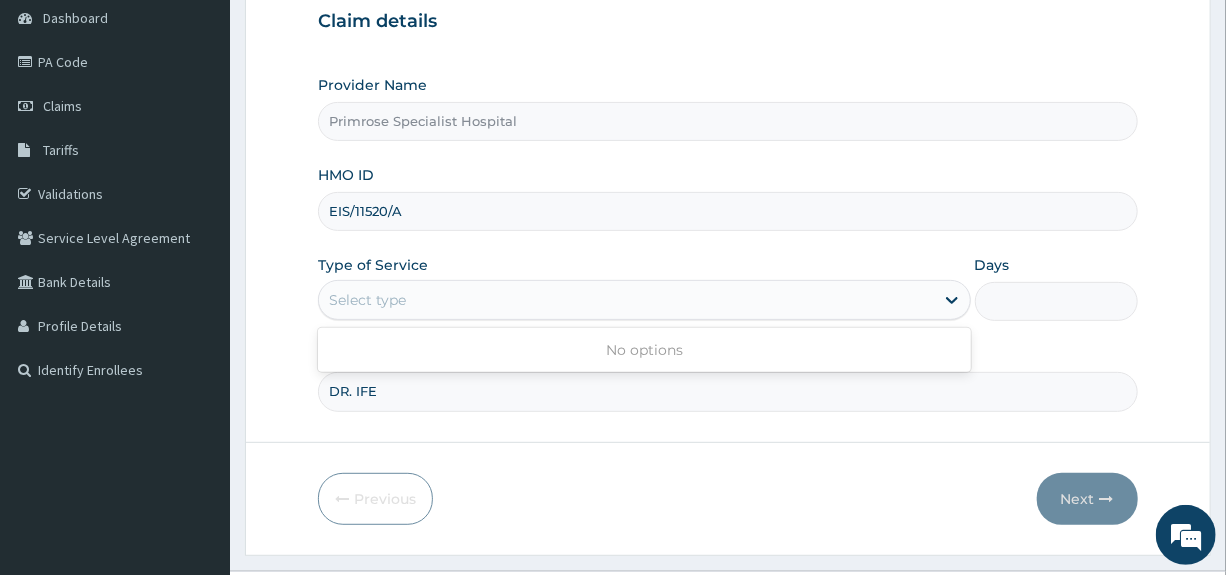 drag, startPoint x: 620, startPoint y: 472, endPoint x: 618, endPoint y: 452, distance: 20.09975 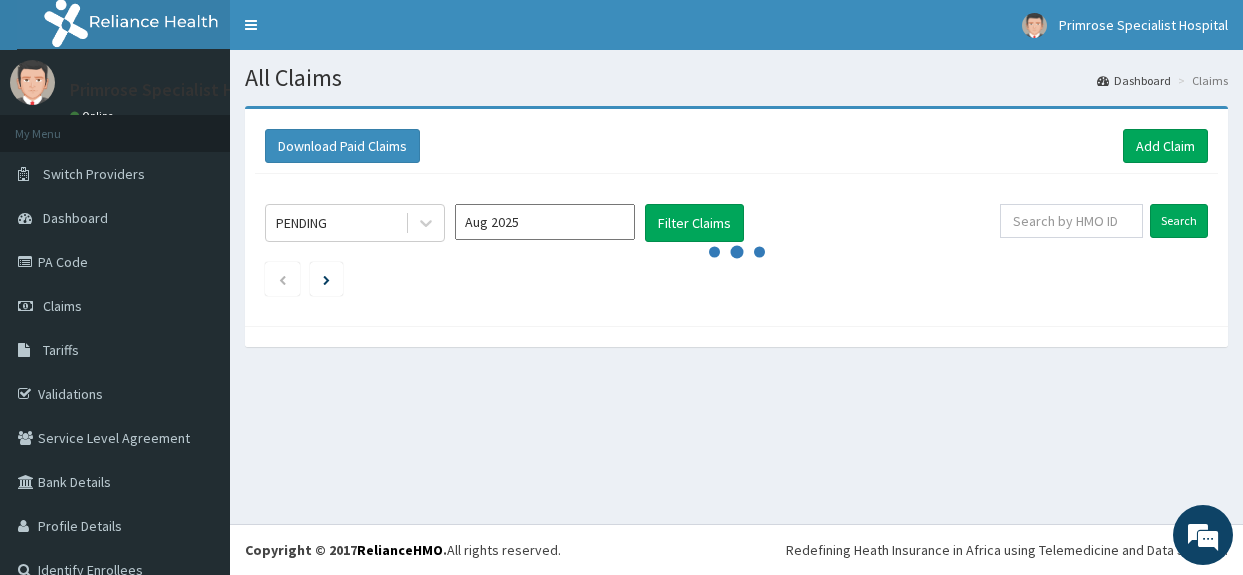 scroll, scrollTop: 0, scrollLeft: 0, axis: both 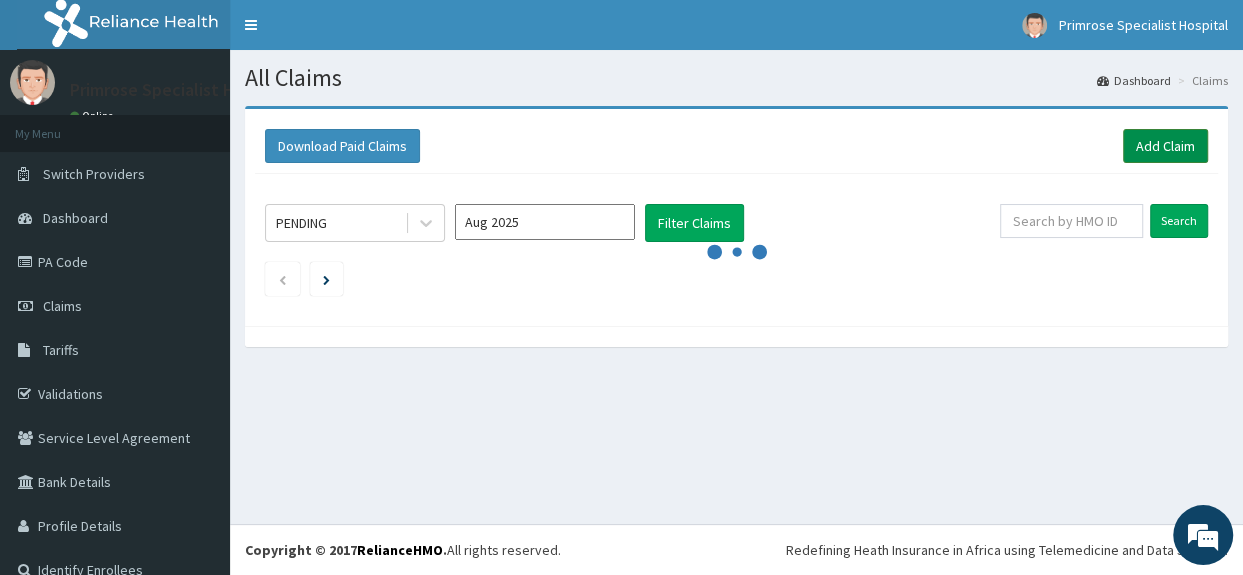 click on "Add Claim" at bounding box center [1165, 146] 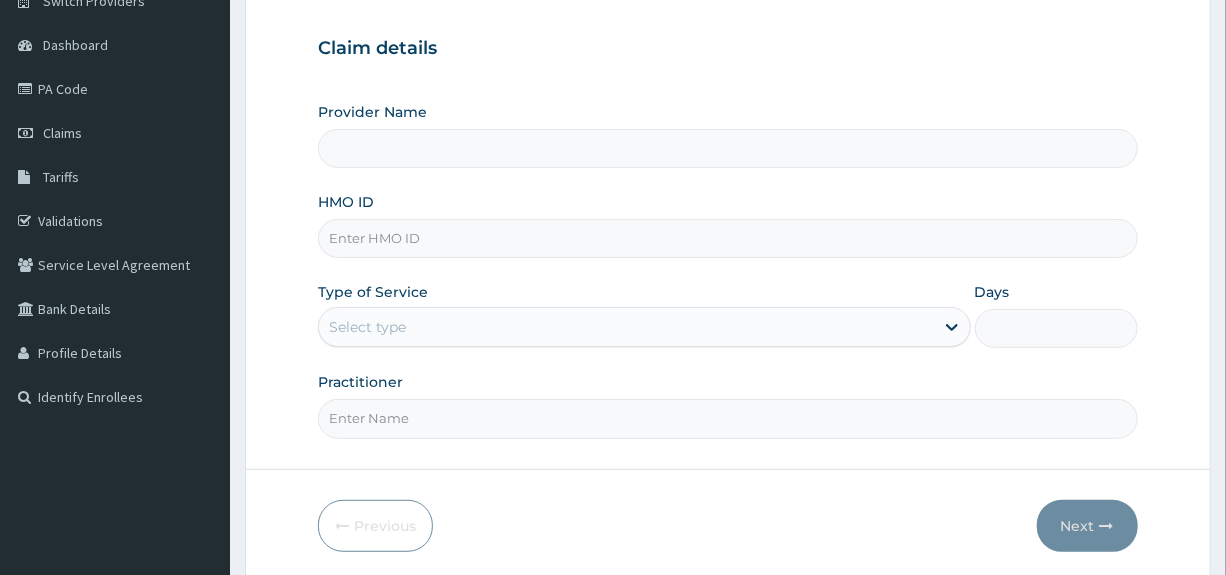 scroll, scrollTop: 200, scrollLeft: 0, axis: vertical 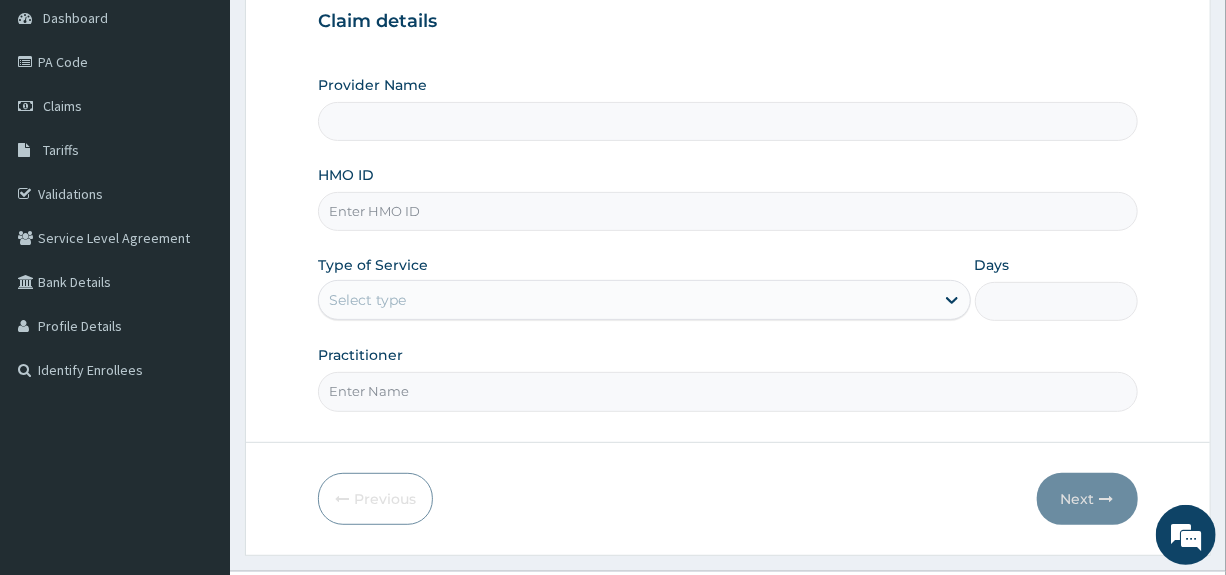 type on "Primrose Specialist Hospital" 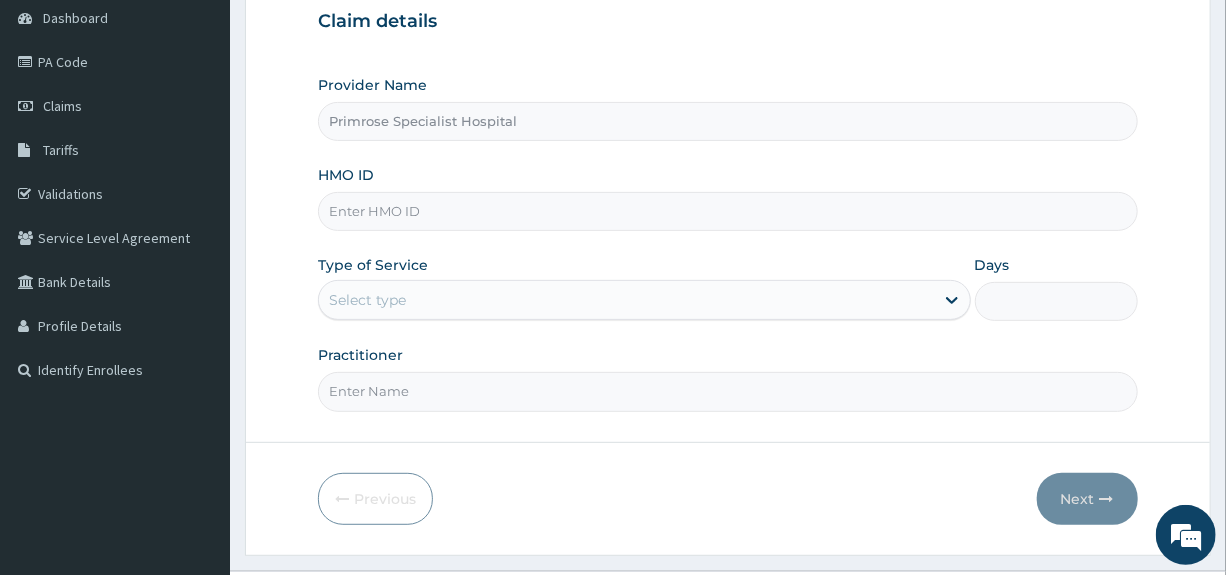 click on "Select type" at bounding box center (626, 300) 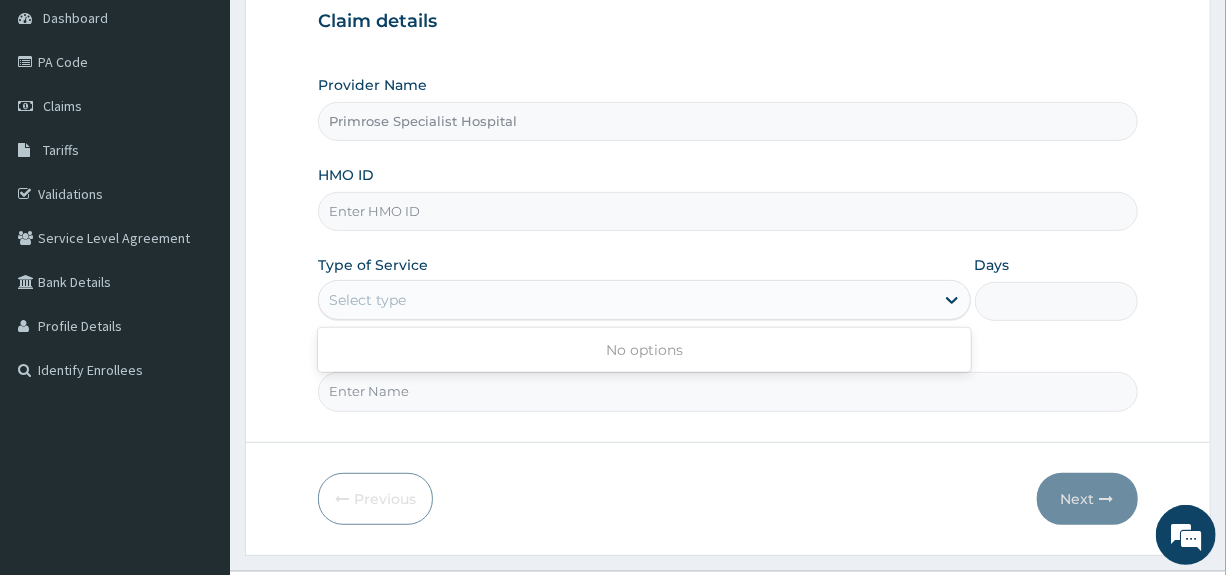 click on "Select type" at bounding box center (367, 300) 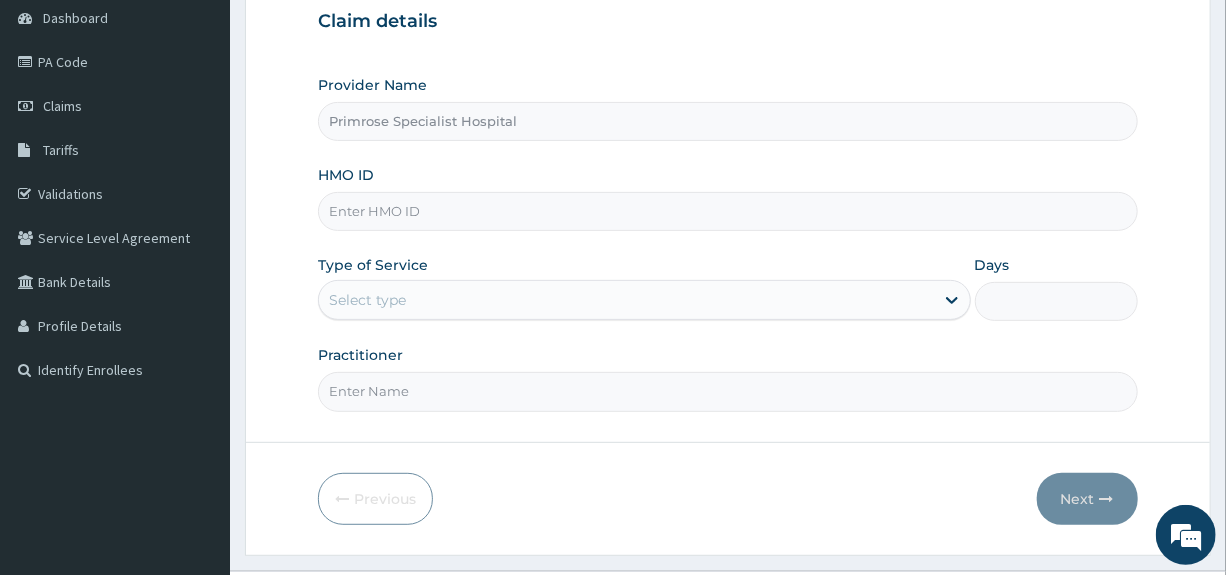 click on "HMO ID" at bounding box center (727, 211) 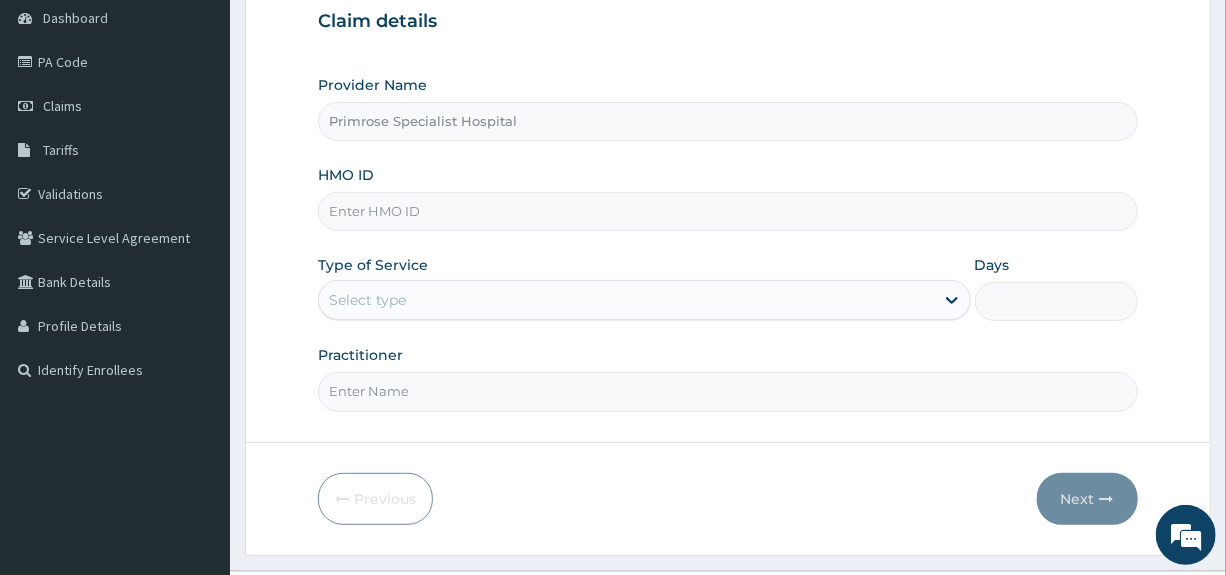 paste on "EIS/11520/A" 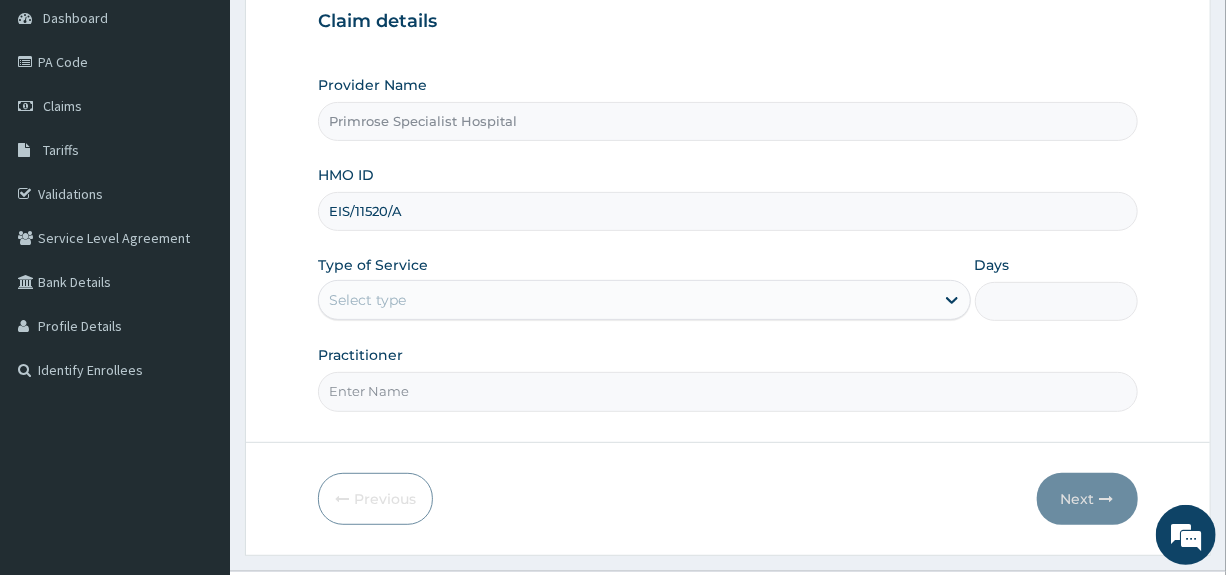 type on "EIS/11520/A" 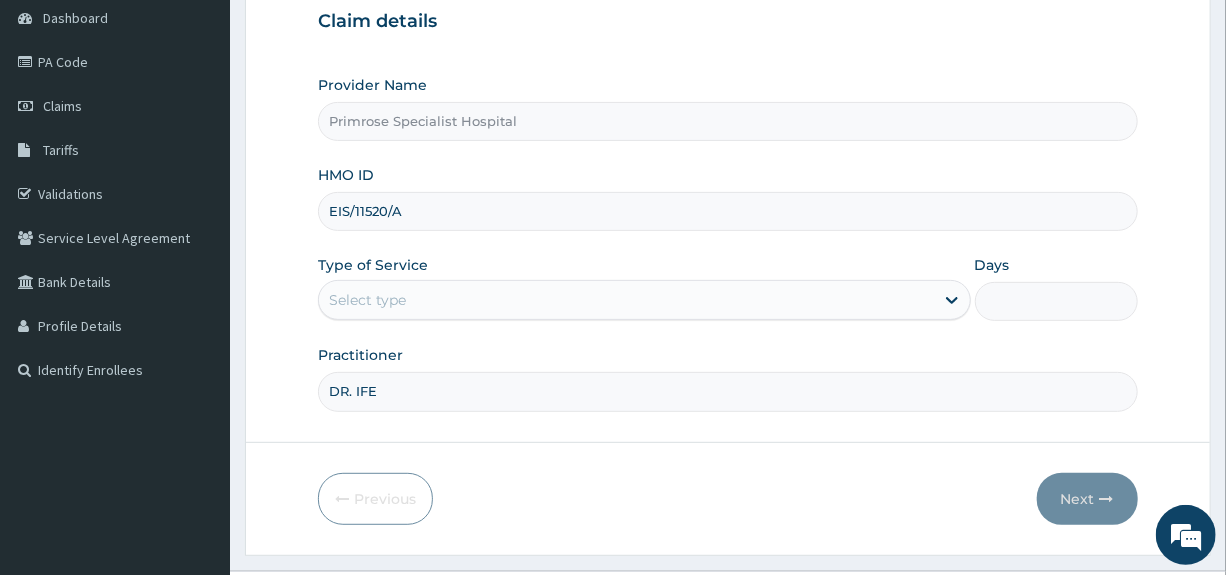 click on "Select type" at bounding box center (626, 300) 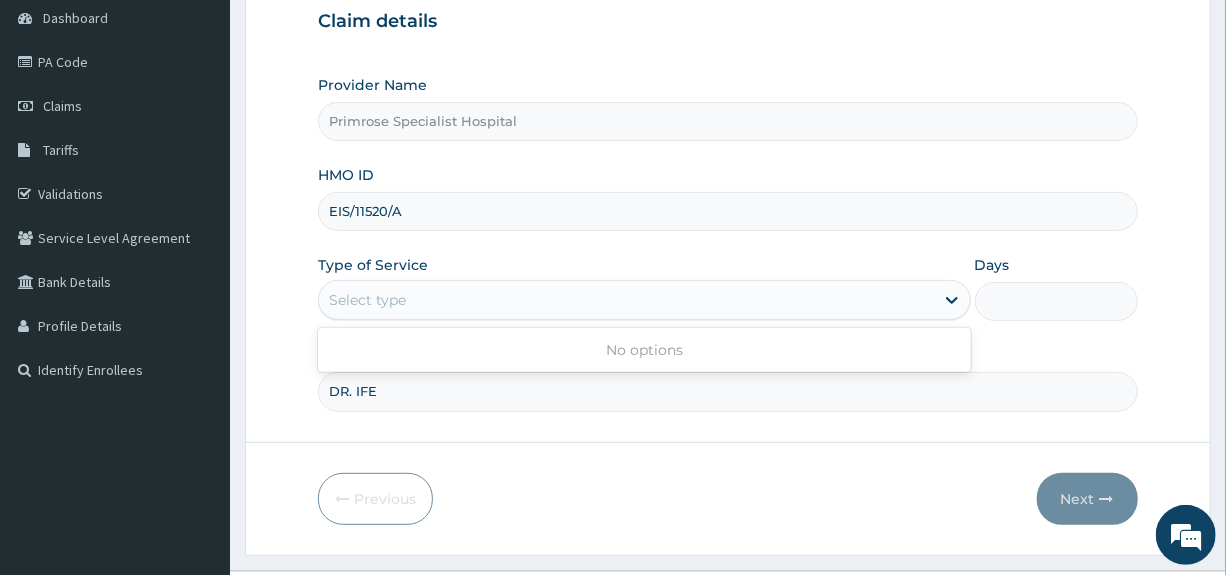 scroll, scrollTop: 0, scrollLeft: 0, axis: both 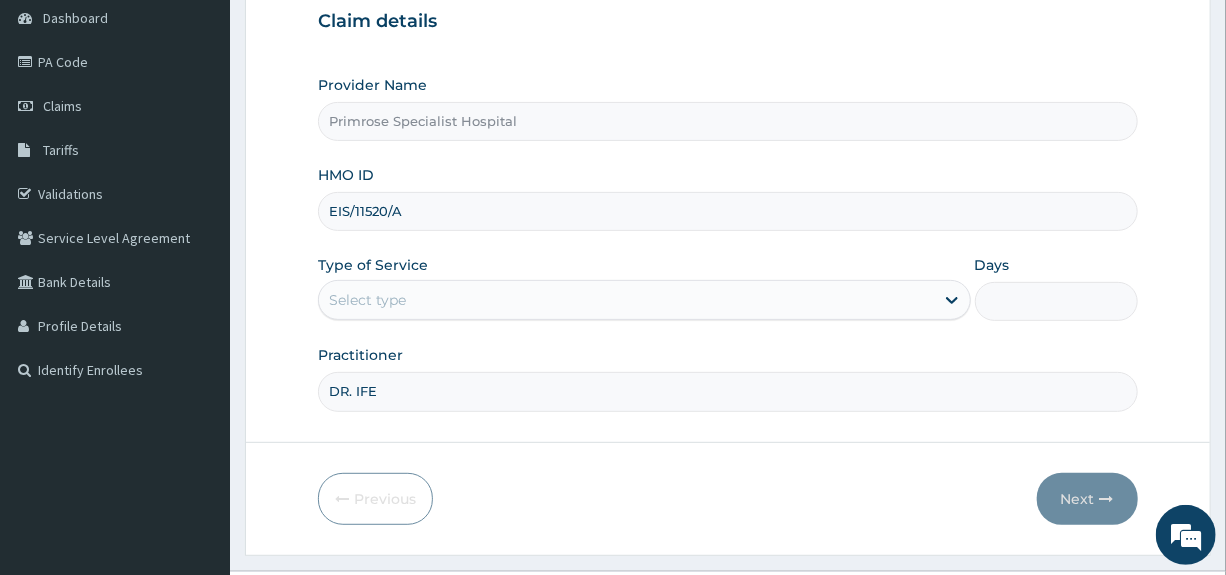 click on "Select type" at bounding box center (367, 300) 